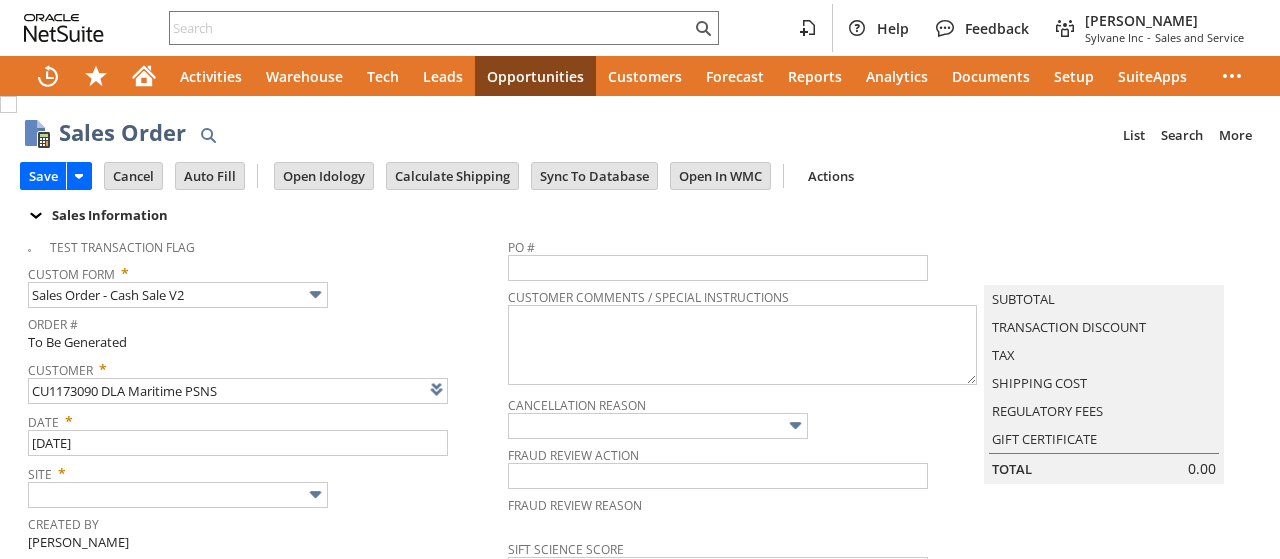 scroll, scrollTop: 0, scrollLeft: 0, axis: both 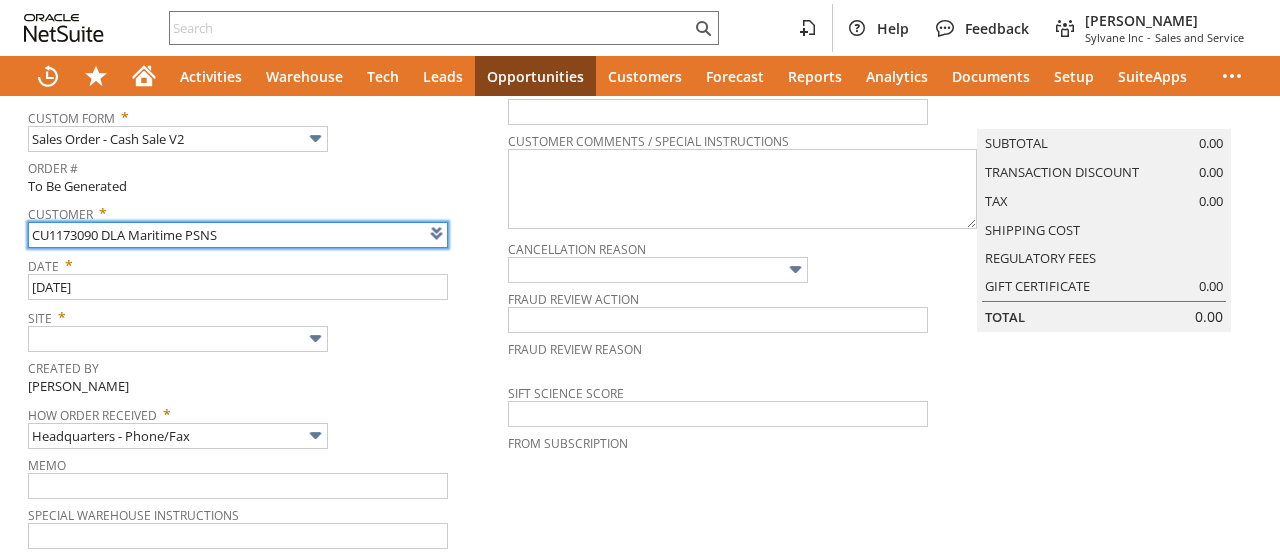 type on "Intelligent Recommendations ⁰" 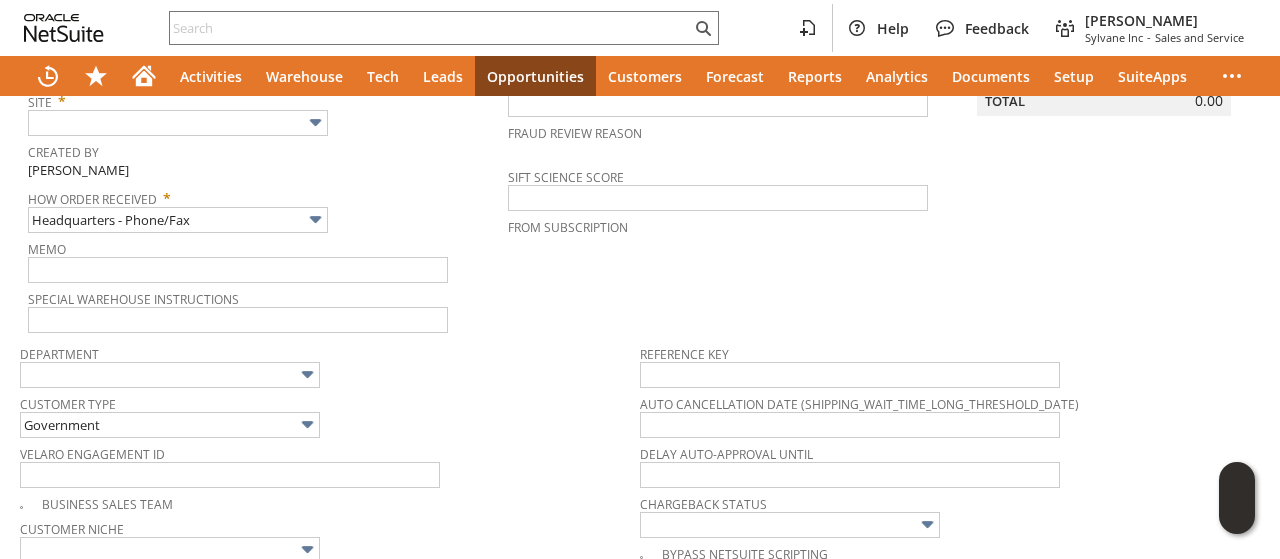 scroll, scrollTop: 200, scrollLeft: 0, axis: vertical 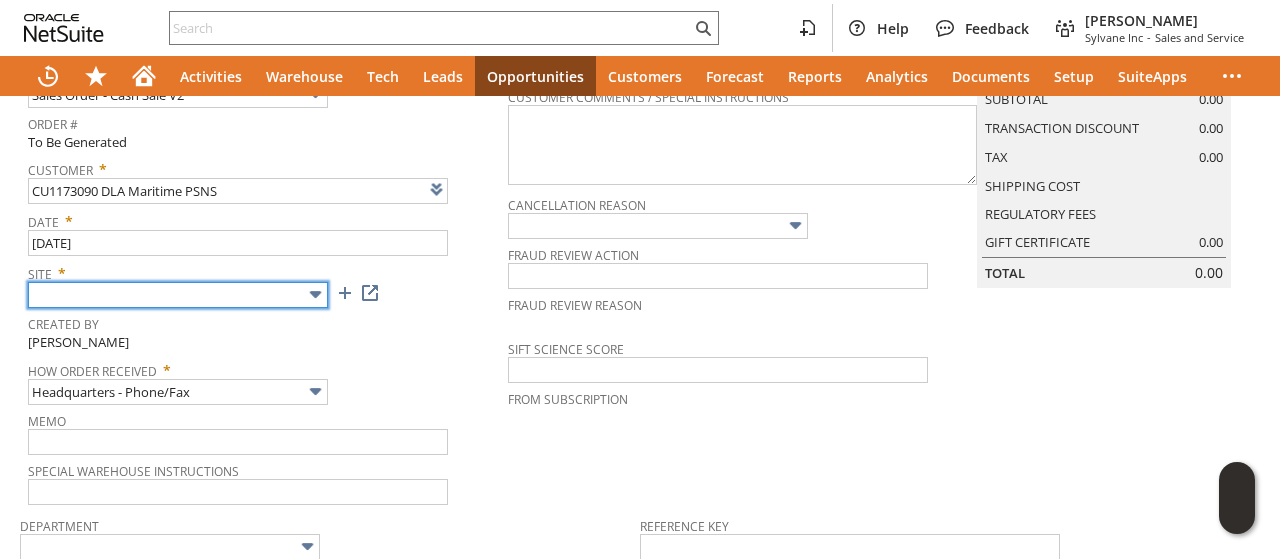 click at bounding box center (178, 295) 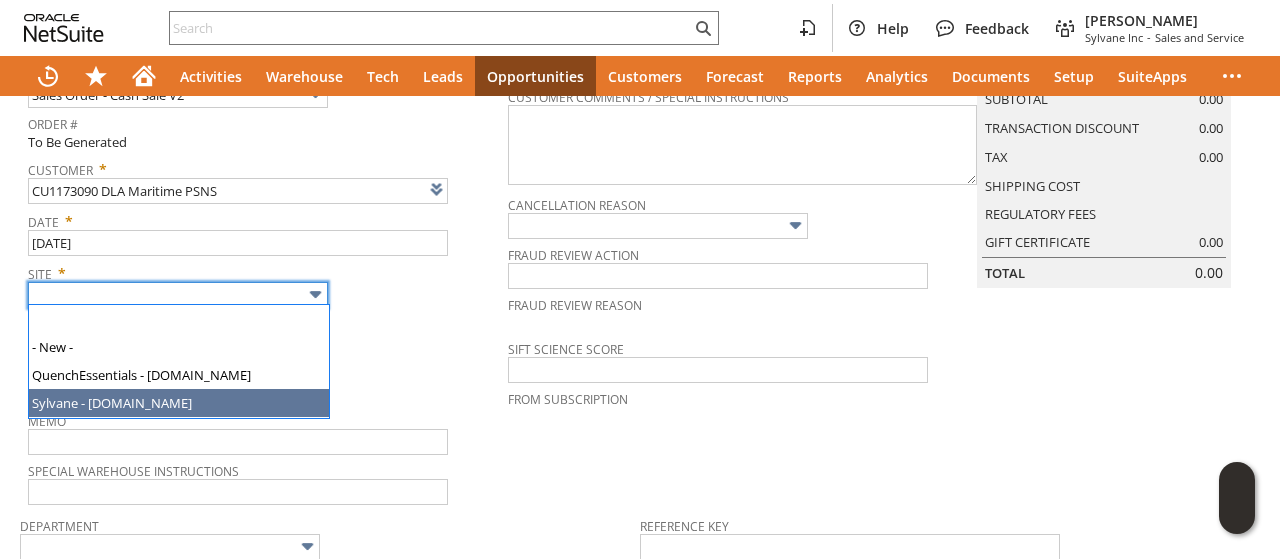 type on "Sylvane - [DOMAIN_NAME]" 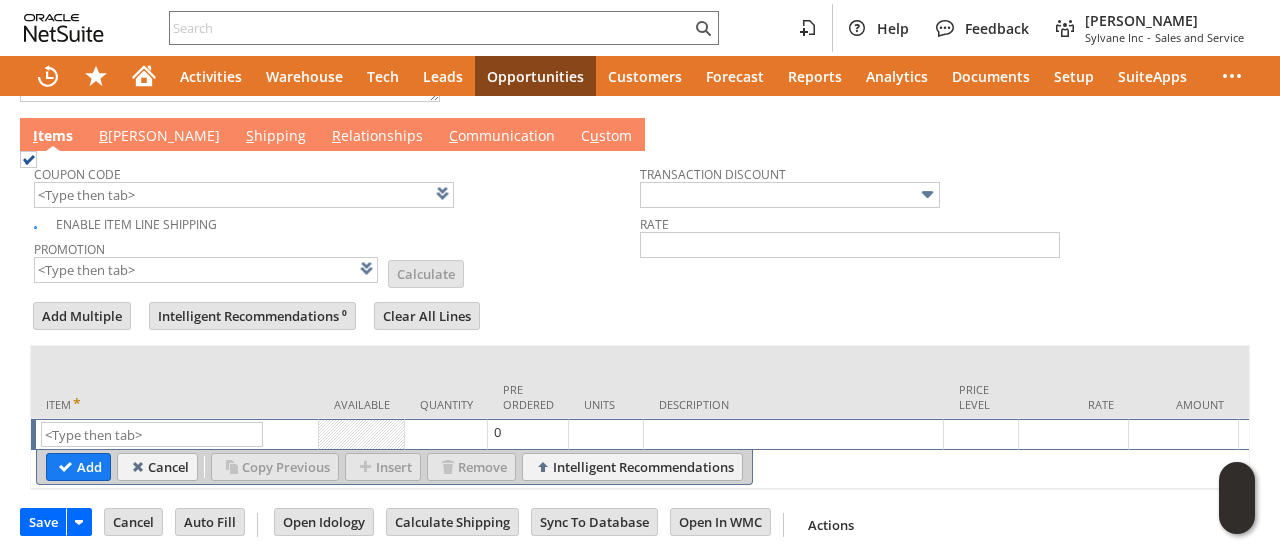 scroll, scrollTop: 1038, scrollLeft: 0, axis: vertical 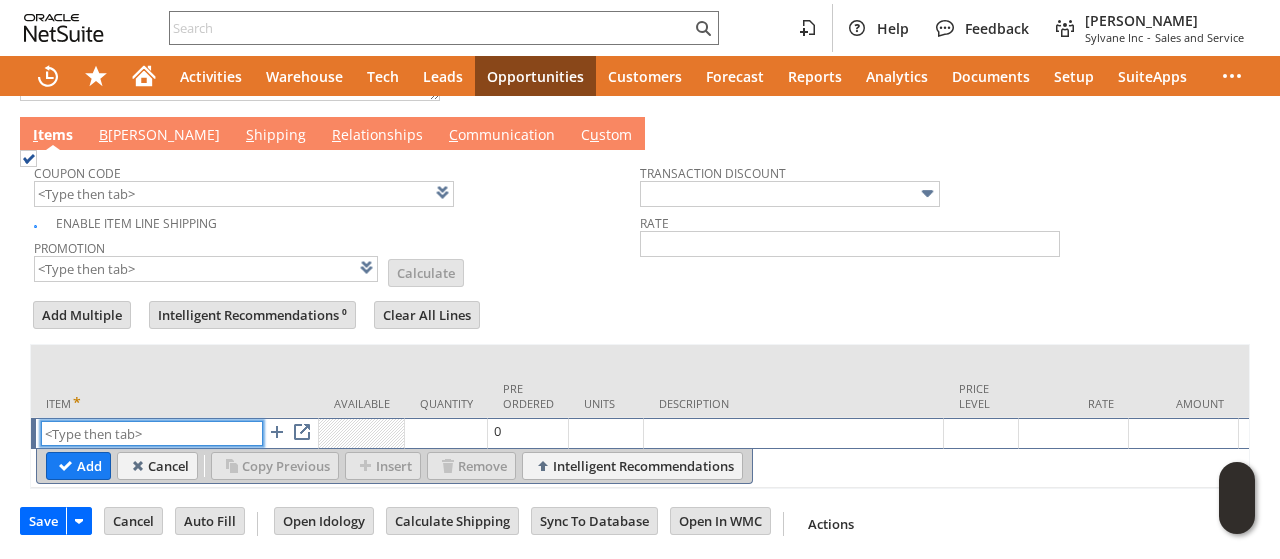 click at bounding box center [152, 433] 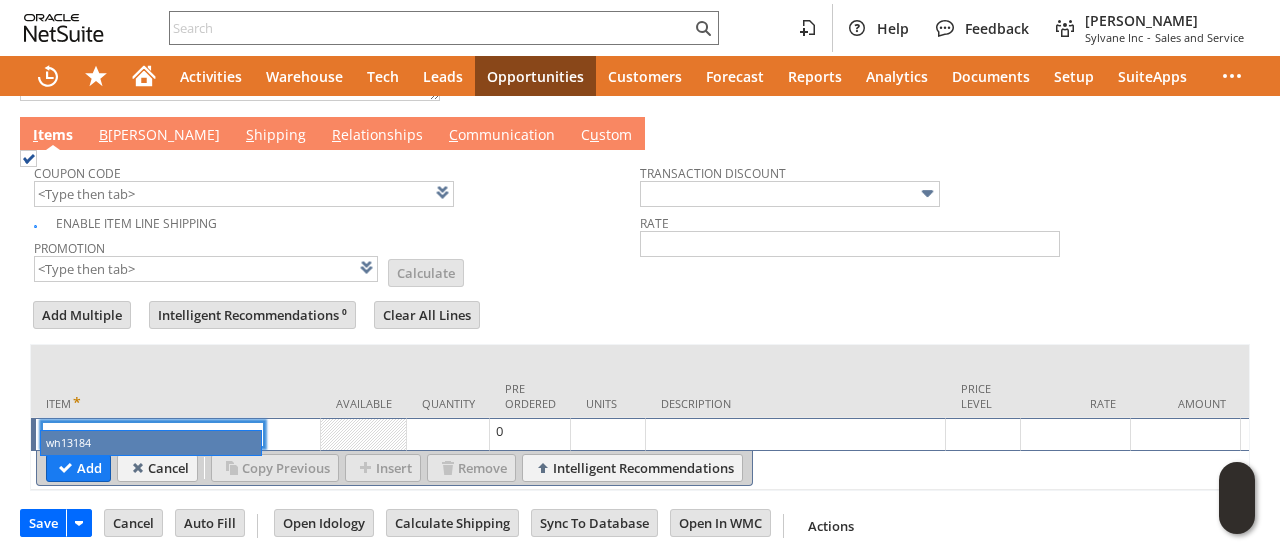 type on "wh13184" 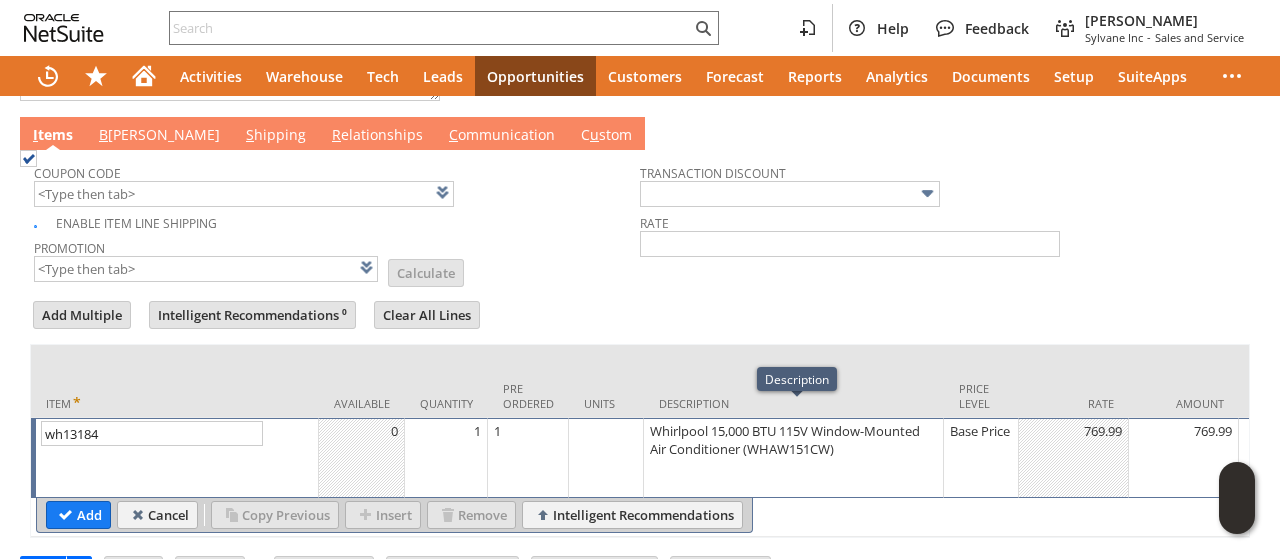 click on "Base Price" at bounding box center [981, 431] 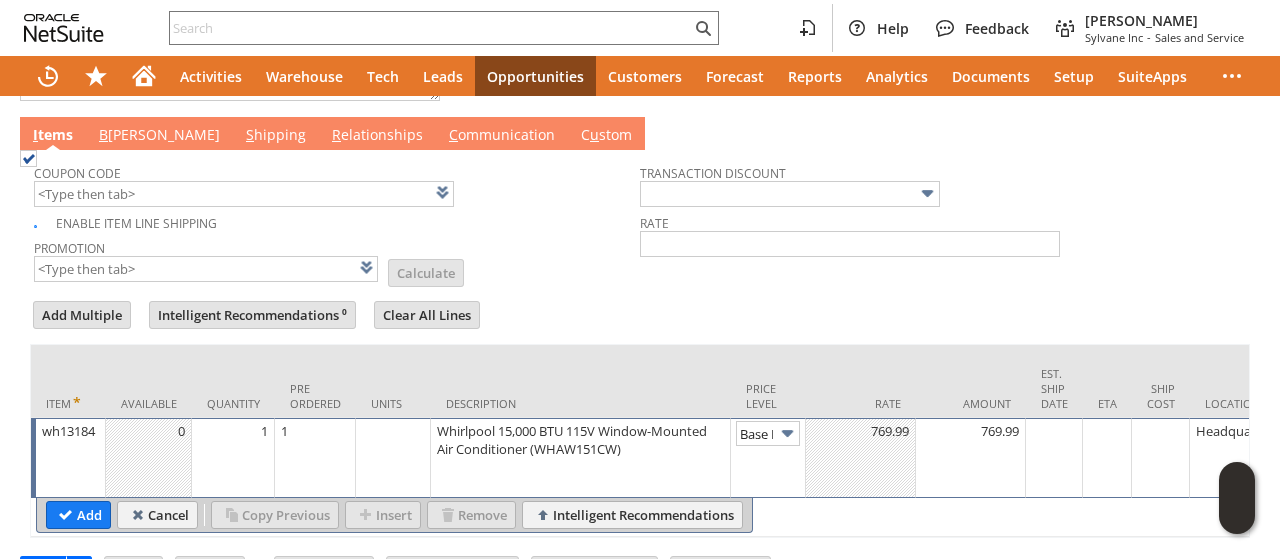 scroll, scrollTop: 0, scrollLeft: 28, axis: horizontal 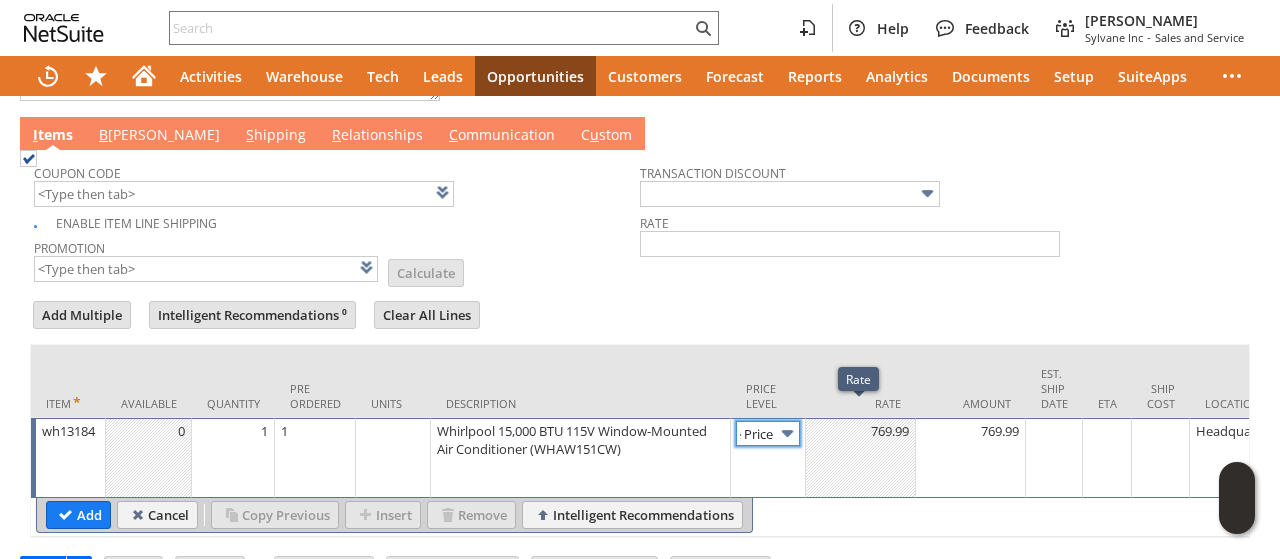 click at bounding box center [787, 433] 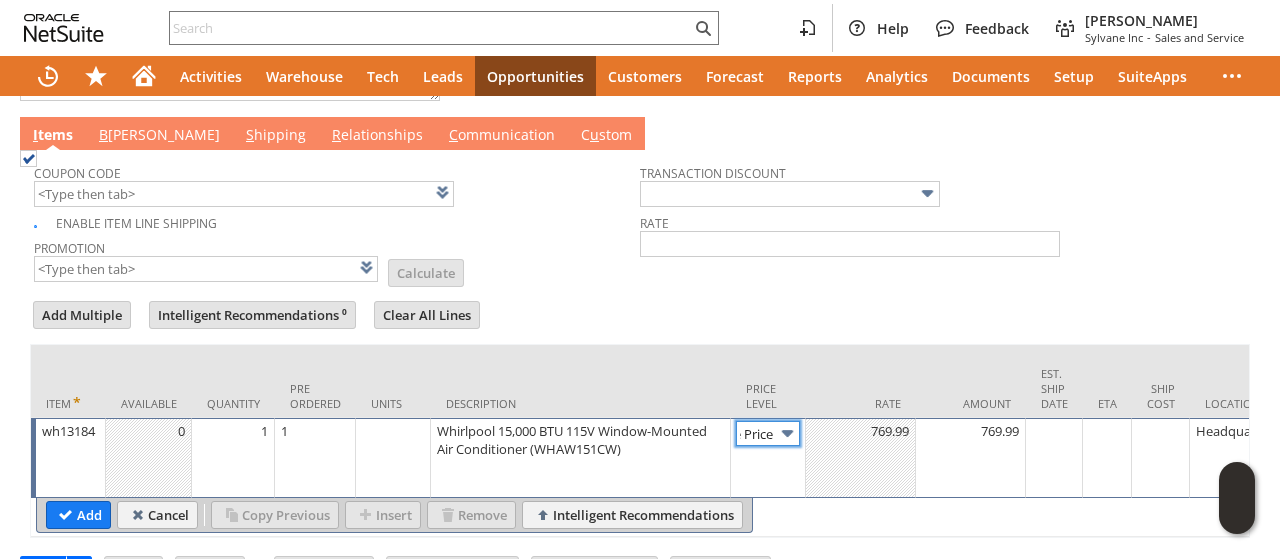 scroll, scrollTop: 0, scrollLeft: 0, axis: both 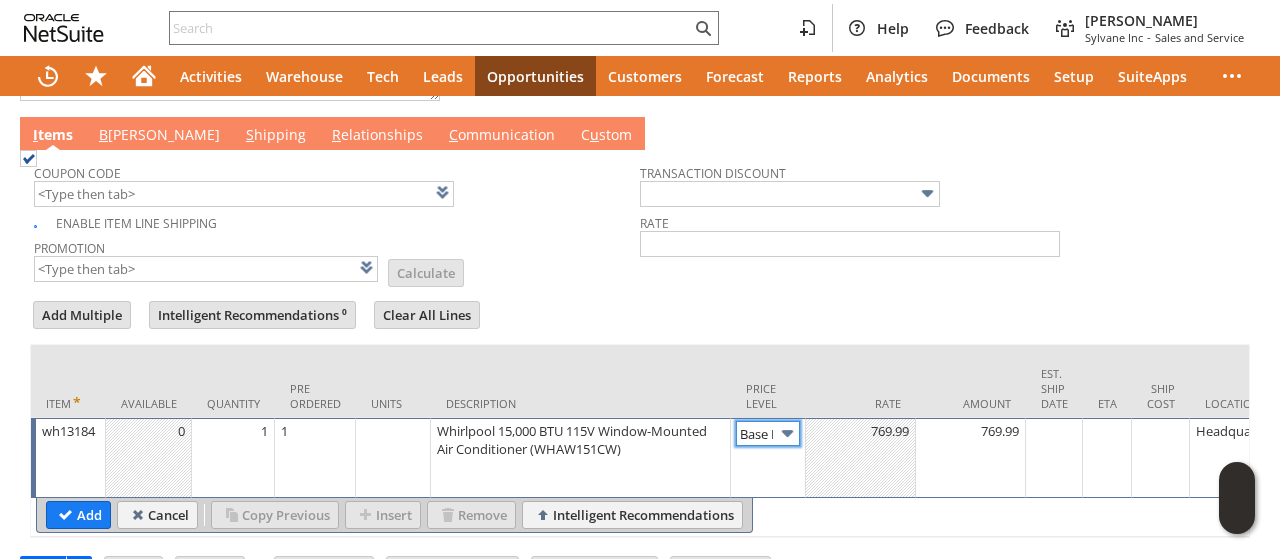 click on "Base Price" at bounding box center (768, 433) 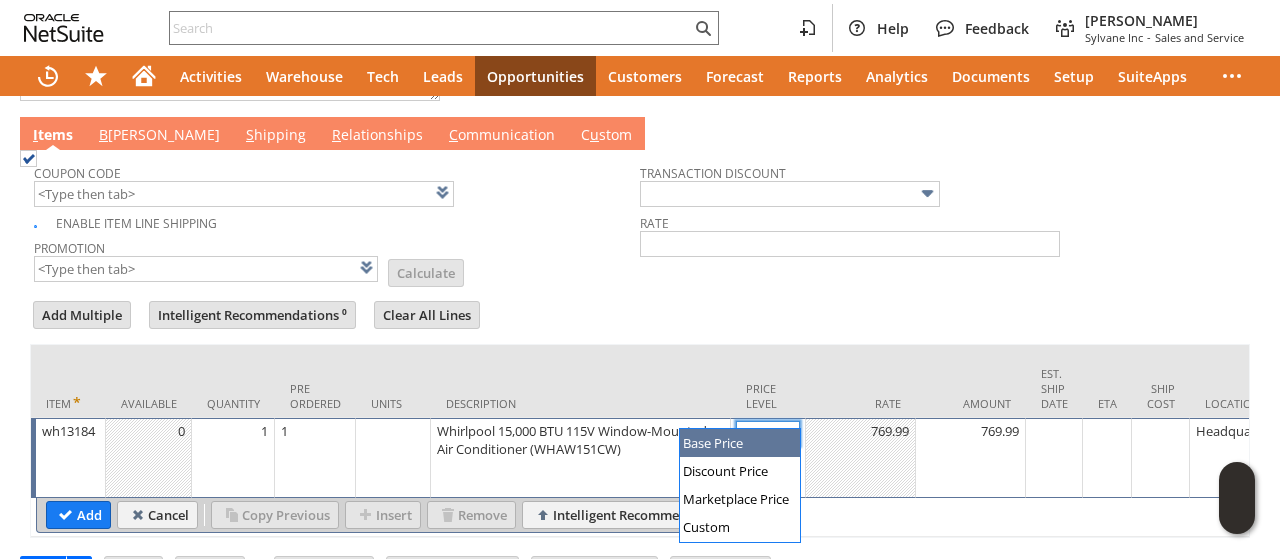 click at bounding box center [787, 433] 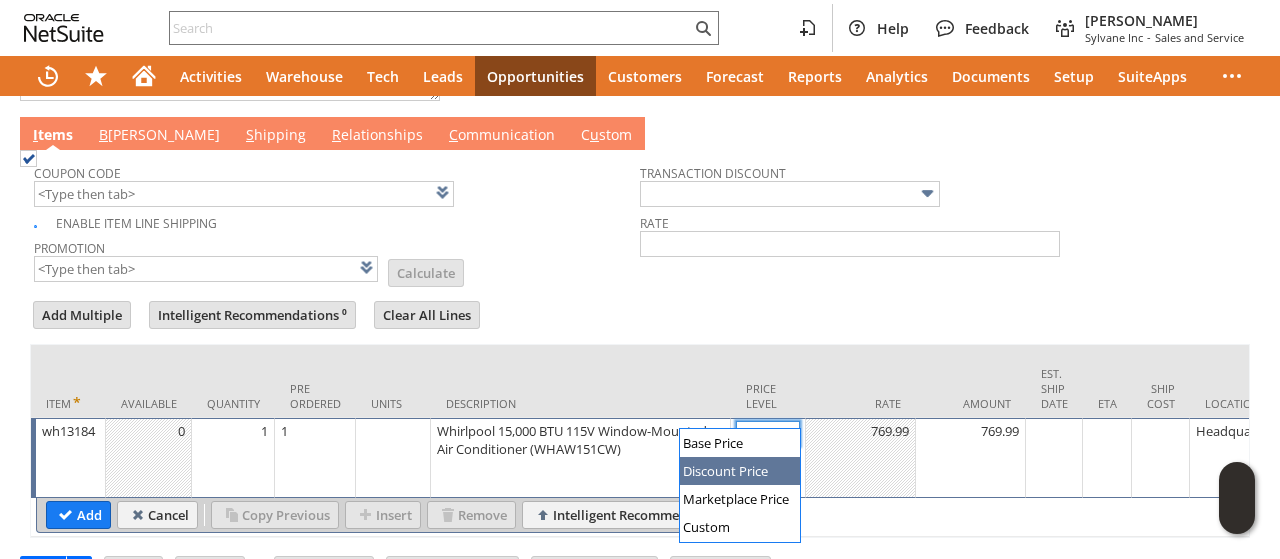 type on "Disco...rice" 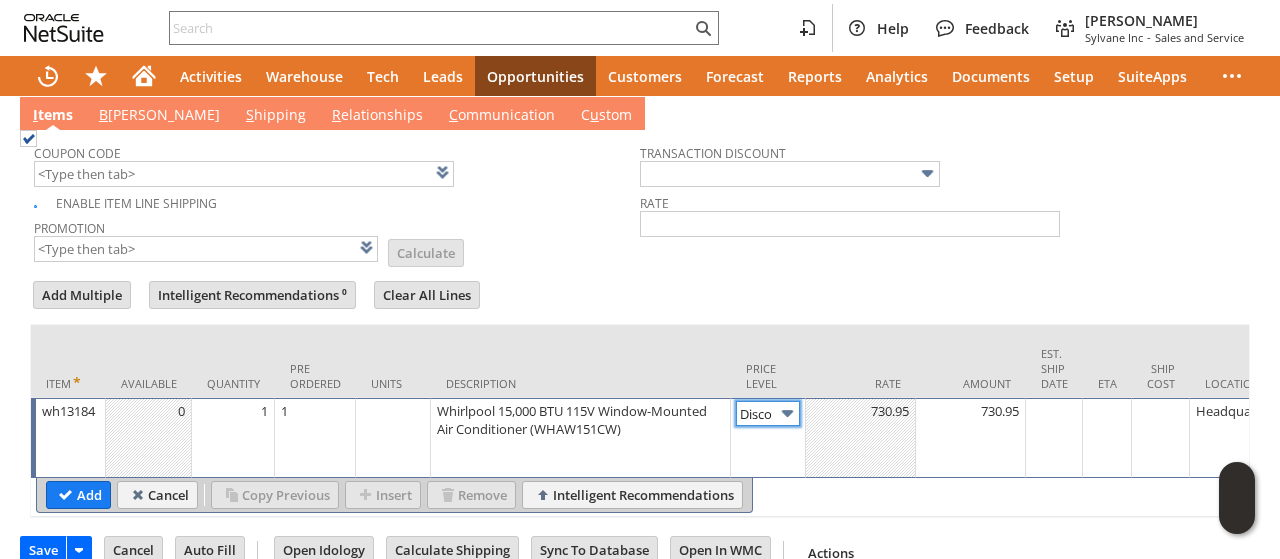 scroll, scrollTop: 1087, scrollLeft: 0, axis: vertical 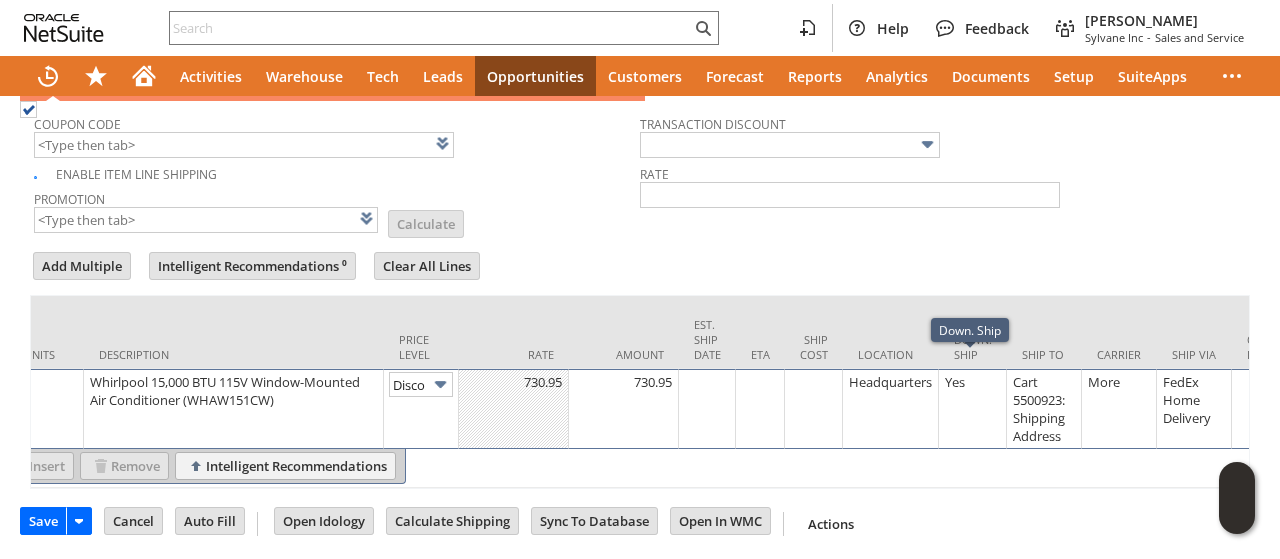 click on "Cart 5500923: Shipping Address" at bounding box center [1044, 409] 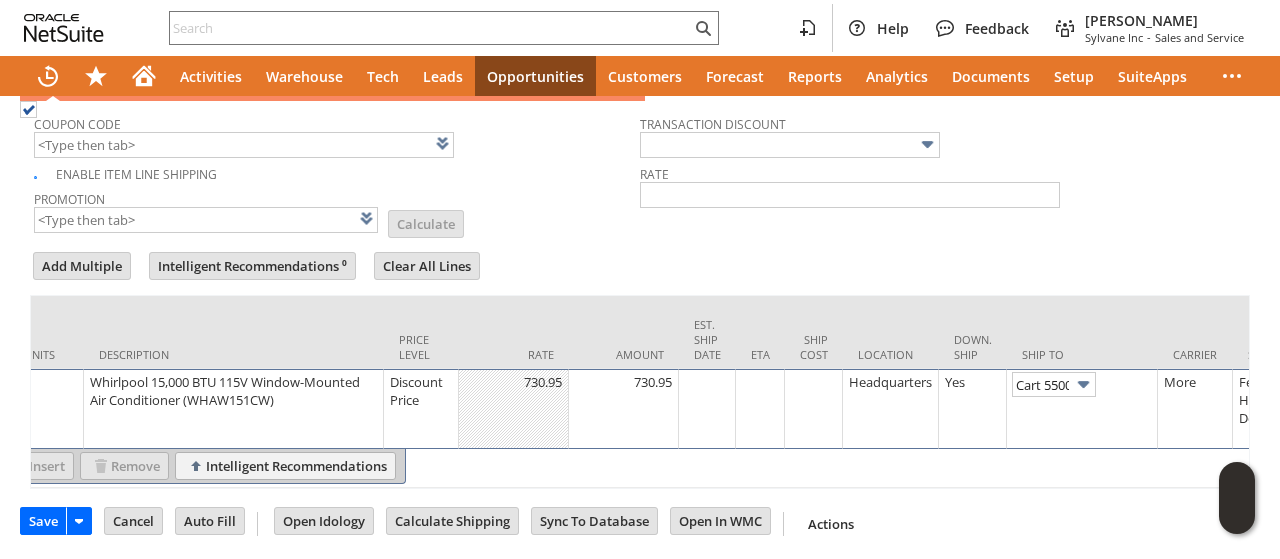 scroll, scrollTop: 0, scrollLeft: 133, axis: horizontal 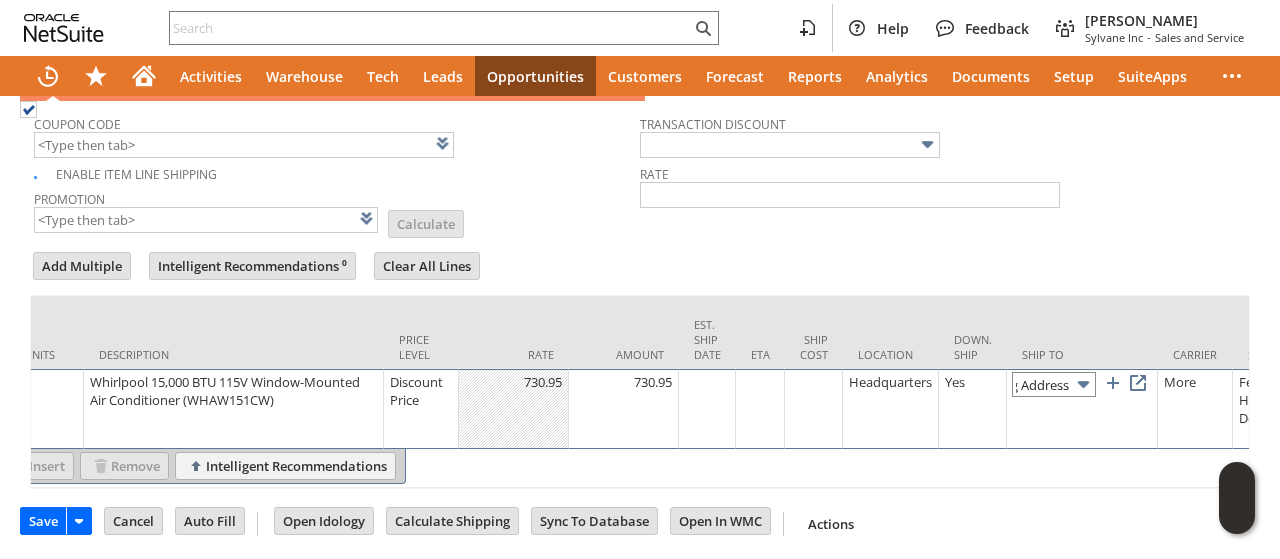 click on "Cart 5500923: Shipping Address" at bounding box center (1054, 384) 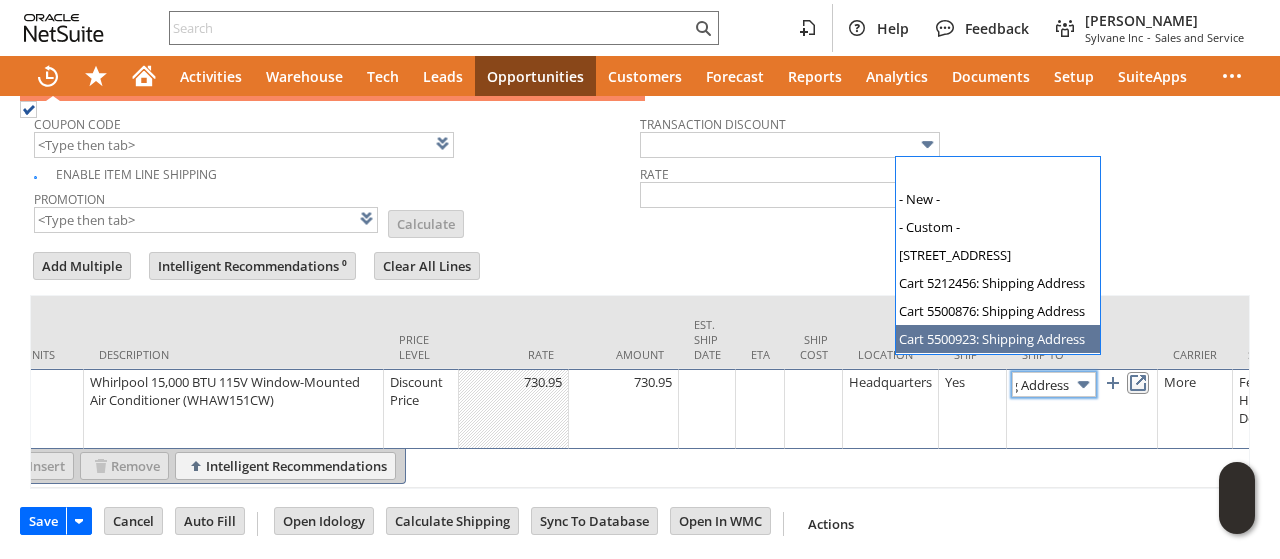 scroll, scrollTop: 0, scrollLeft: 0, axis: both 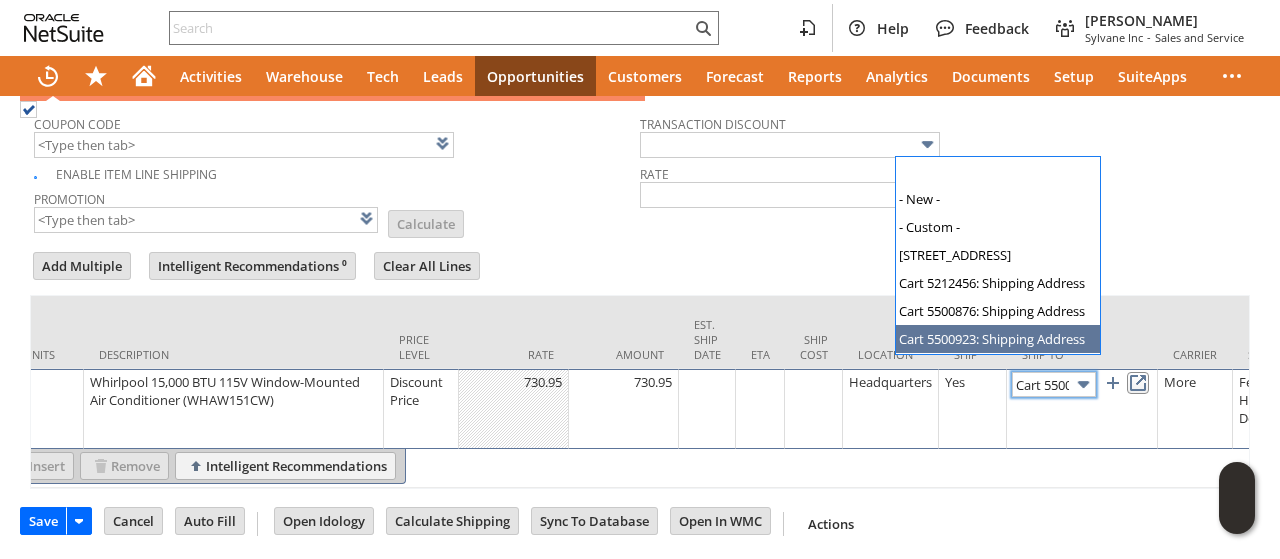 click at bounding box center [1138, 383] 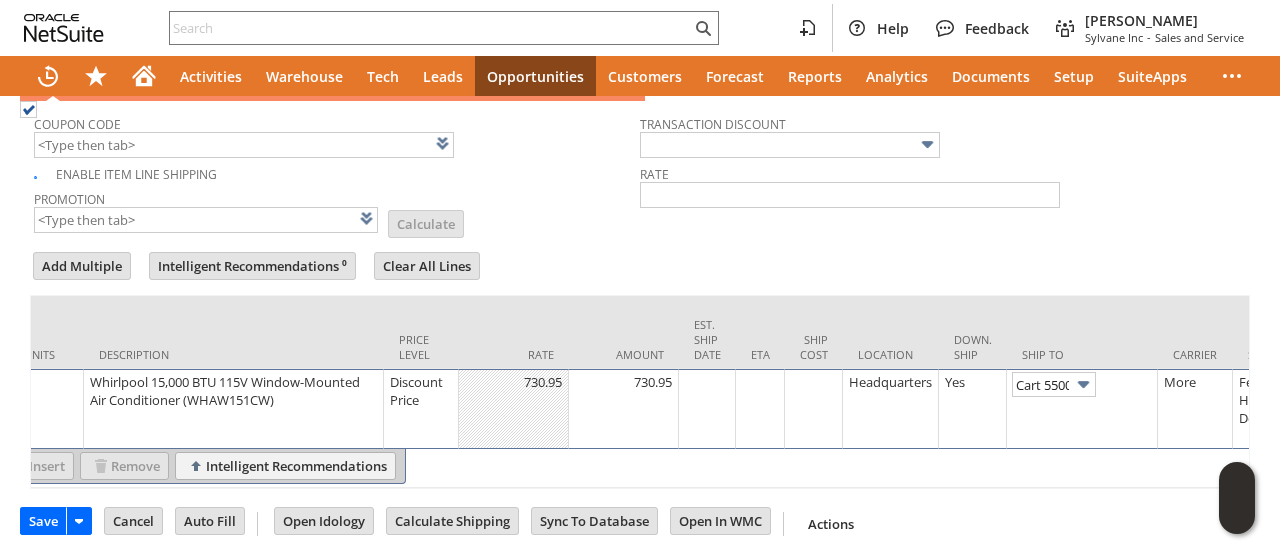 click on "Promotion
List
Calculate" at bounding box center [337, 210] 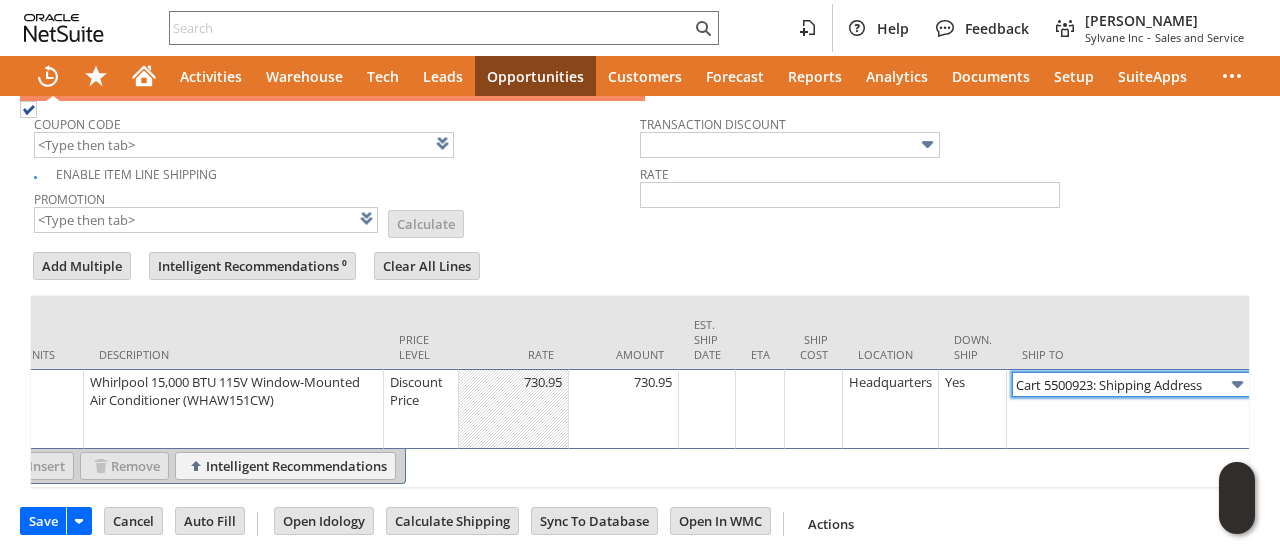 scroll, scrollTop: 908, scrollLeft: 0, axis: vertical 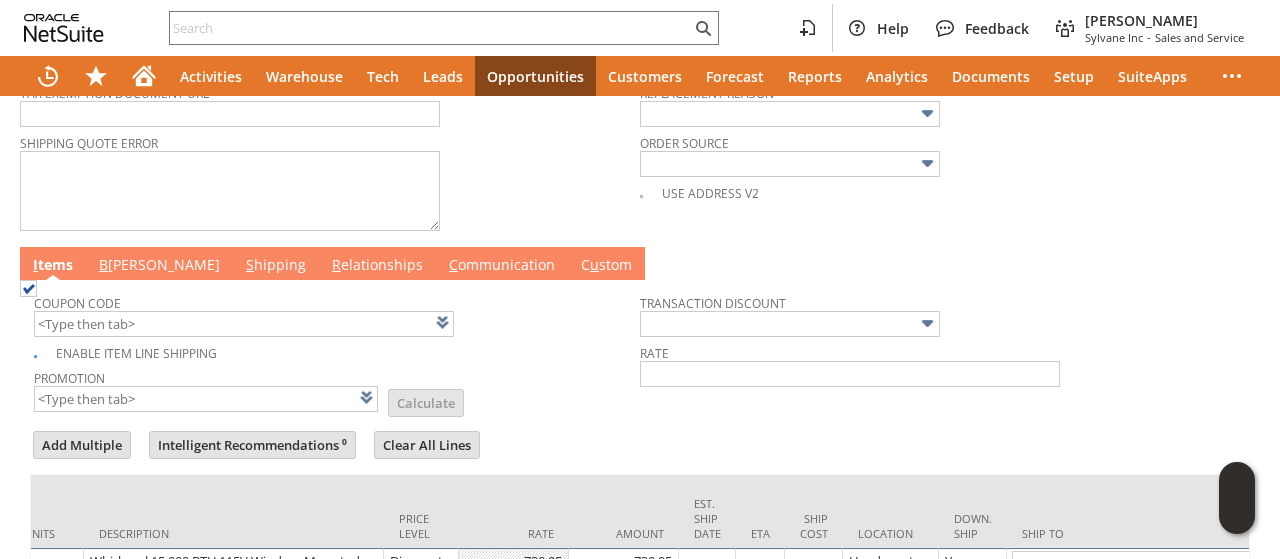 click on "B [PERSON_NAME]" at bounding box center (159, 266) 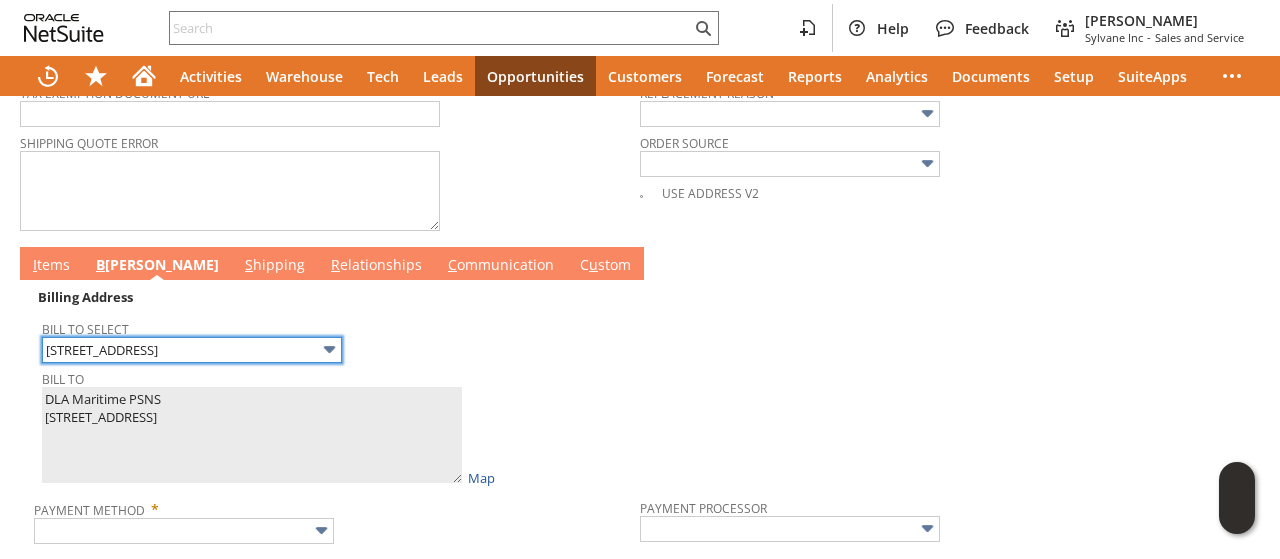 scroll, scrollTop: 0, scrollLeft: 0, axis: both 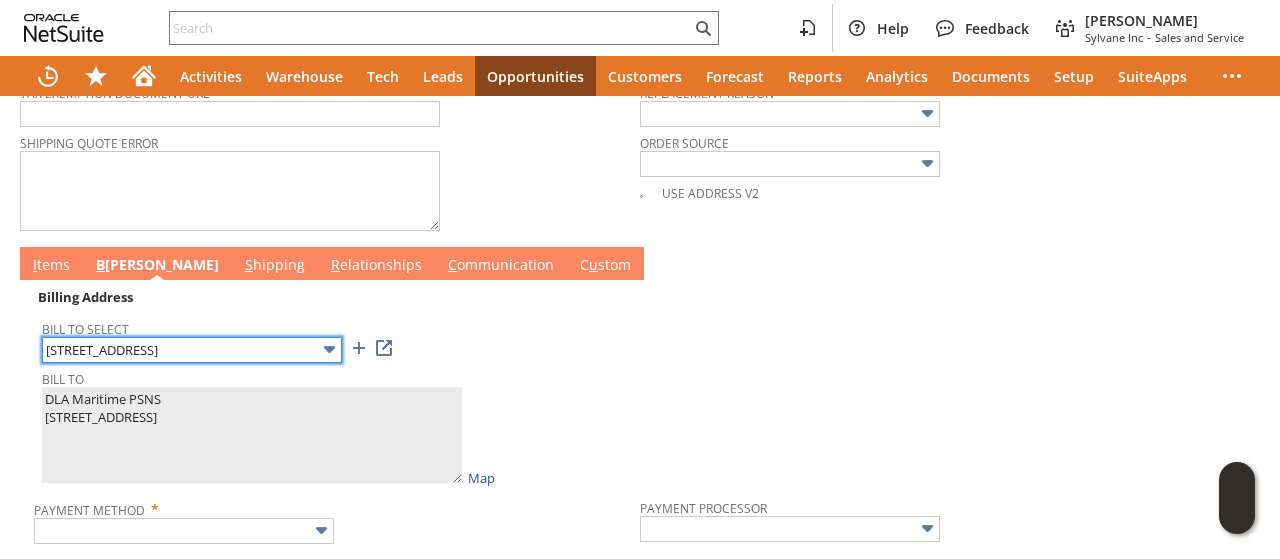 click on "[STREET_ADDRESS]" at bounding box center [192, 350] 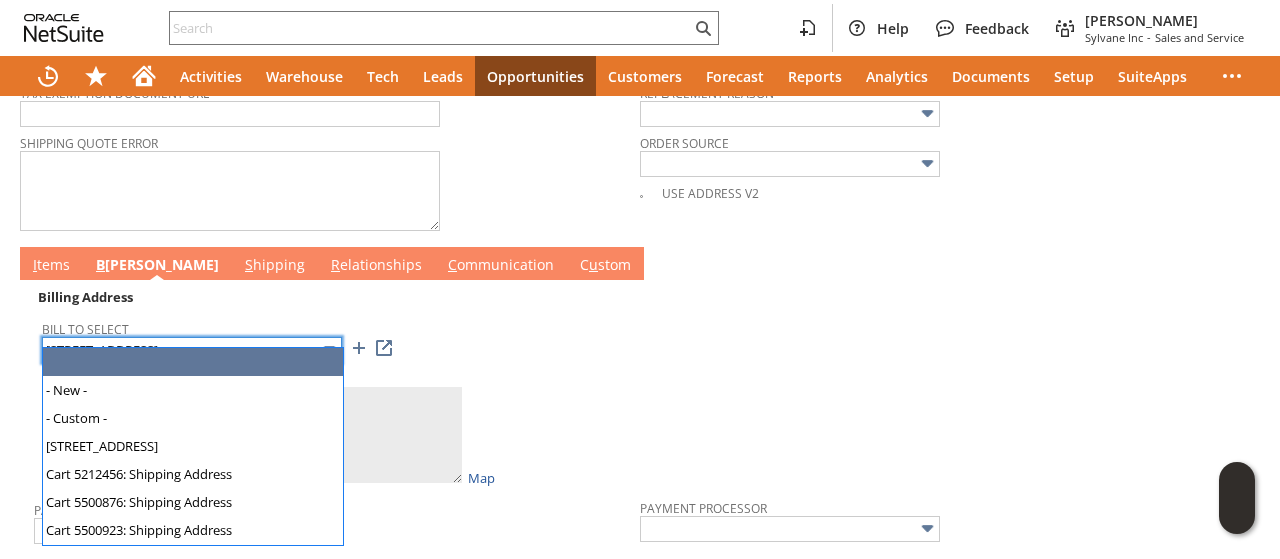 type 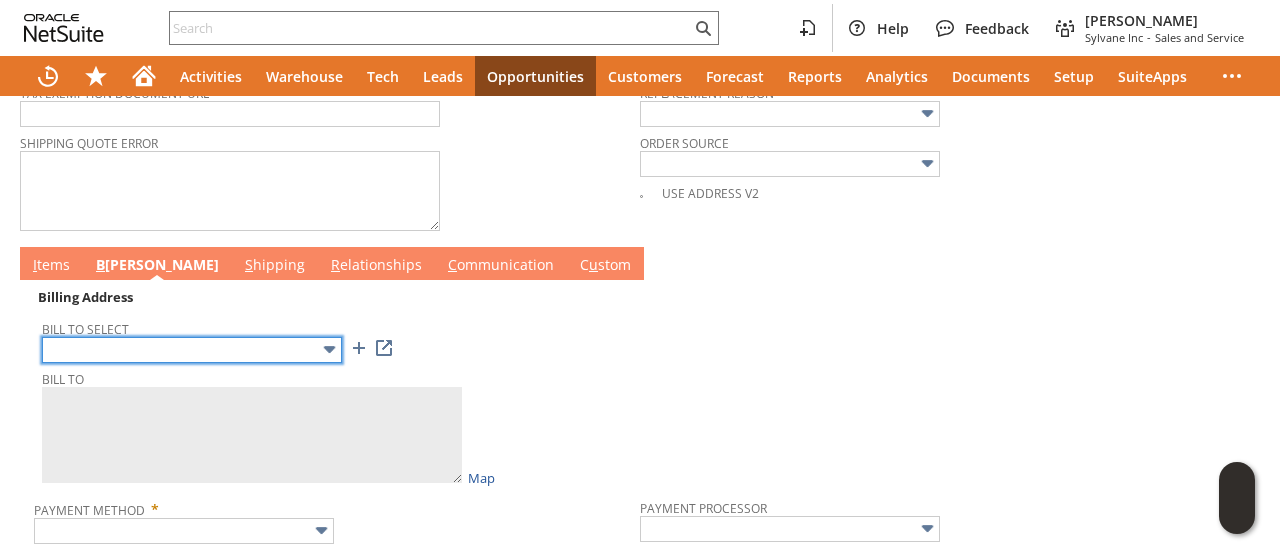 click at bounding box center (192, 350) 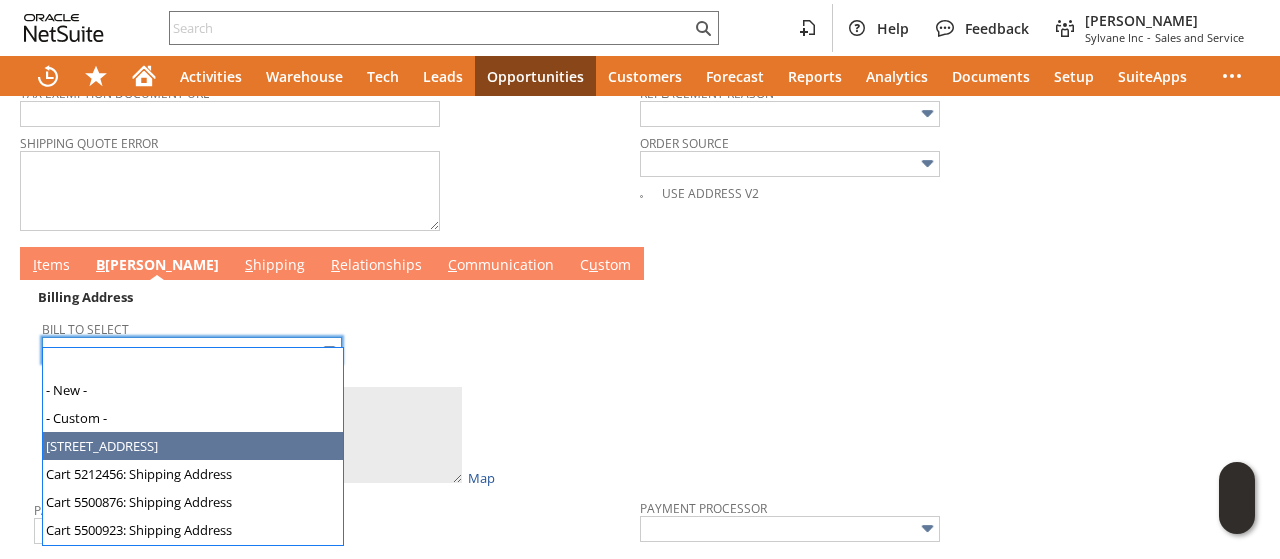type on "[STREET_ADDRESS]" 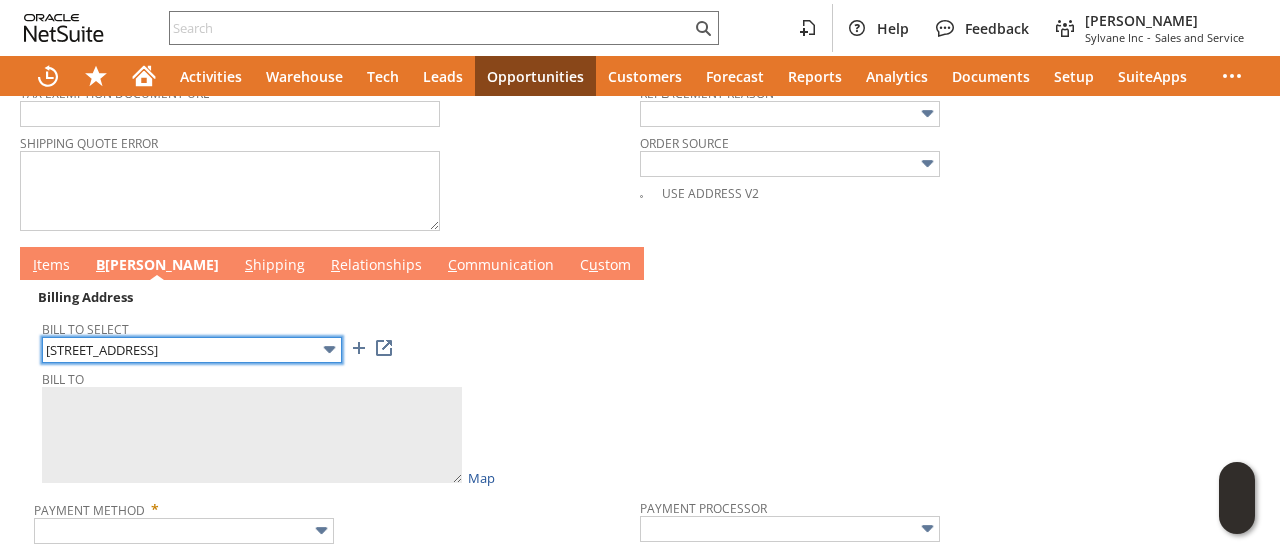 type on "DLA Maritime PSNS
[STREET_ADDRESS]" 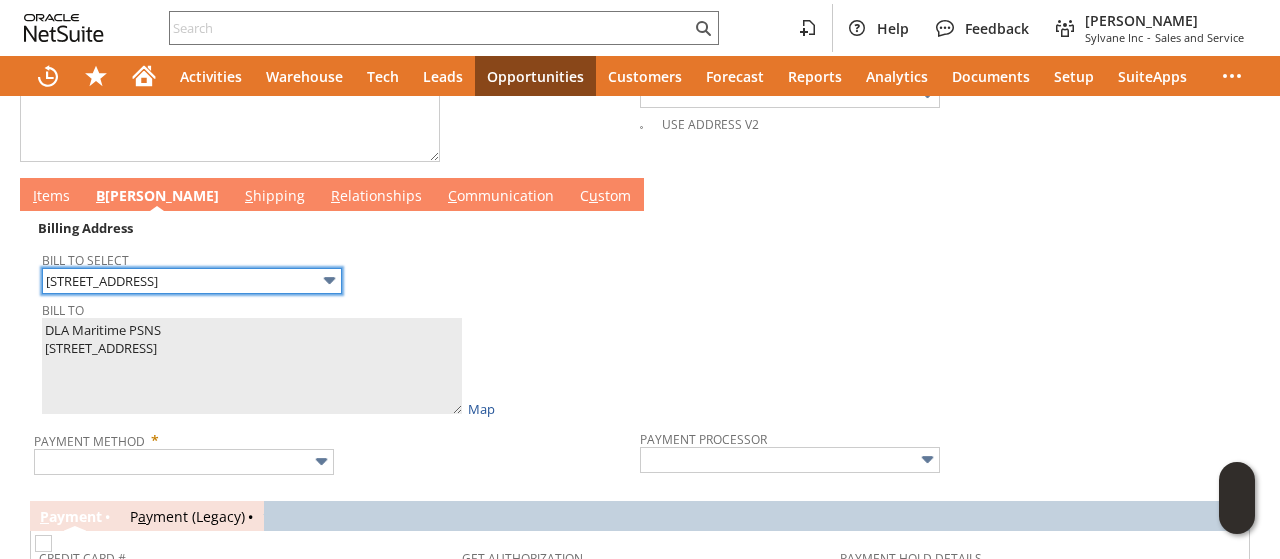 scroll, scrollTop: 1008, scrollLeft: 0, axis: vertical 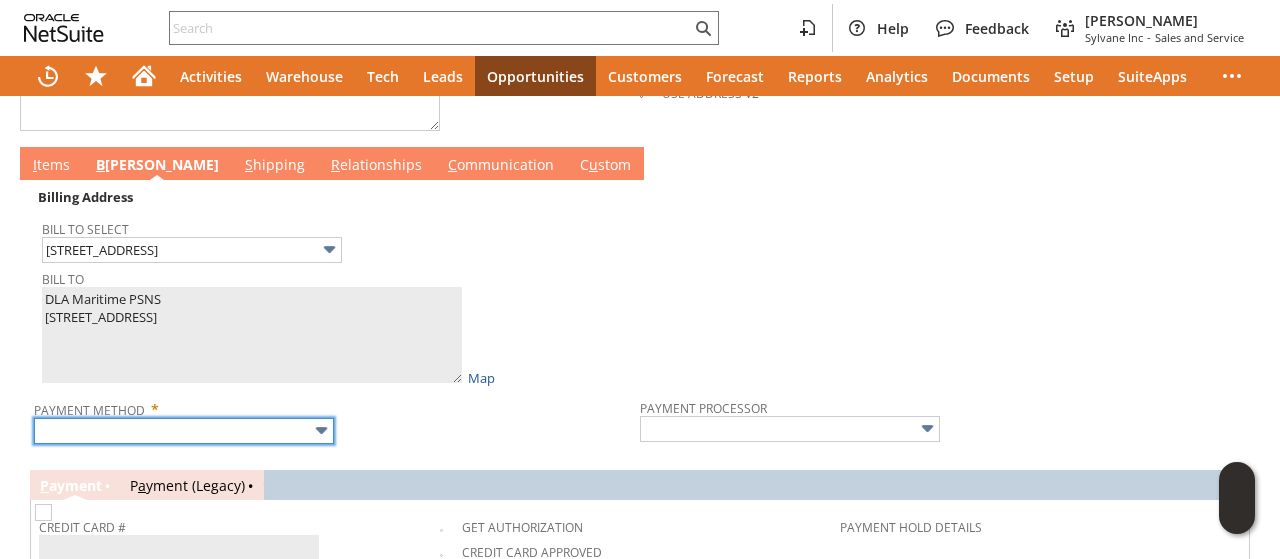 click at bounding box center [184, 431] 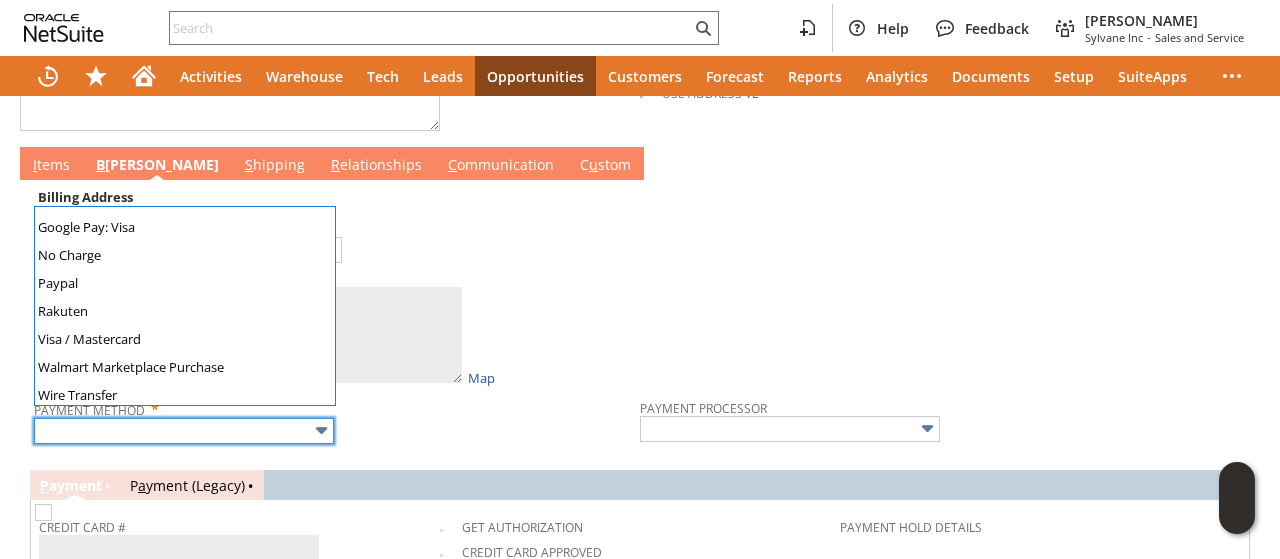 scroll, scrollTop: 558, scrollLeft: 0, axis: vertical 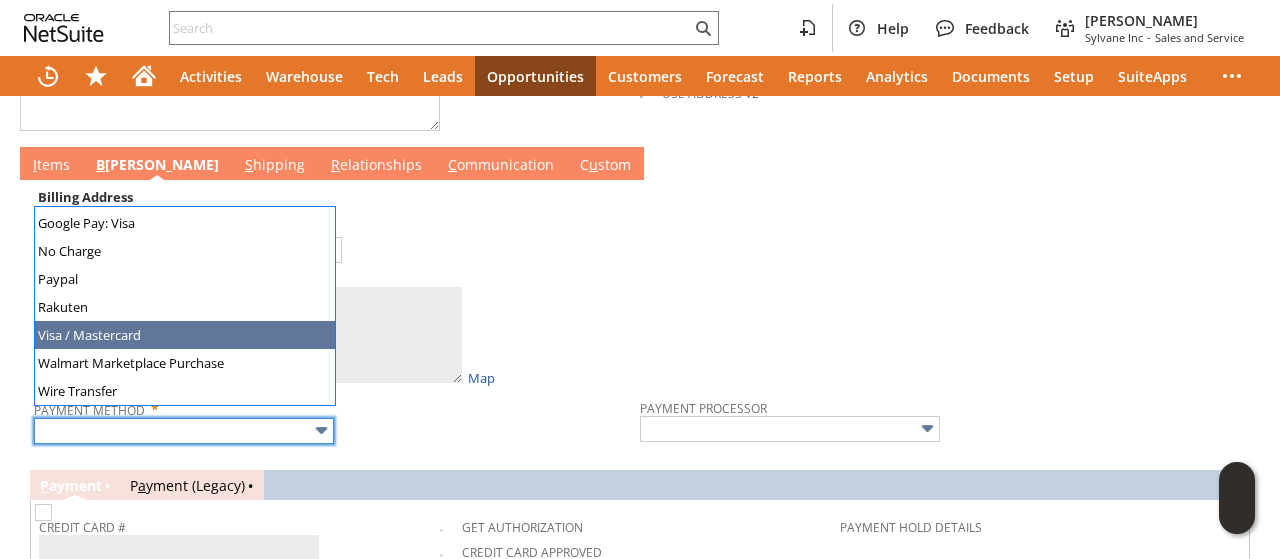 type on "Visa / Mastercard" 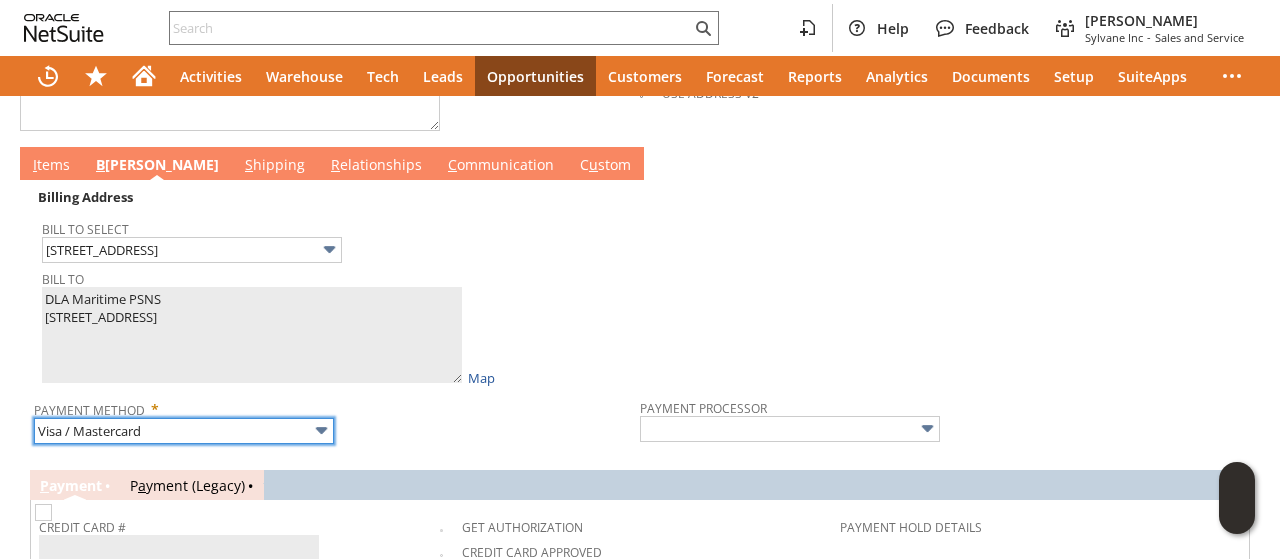 type on "Braintree" 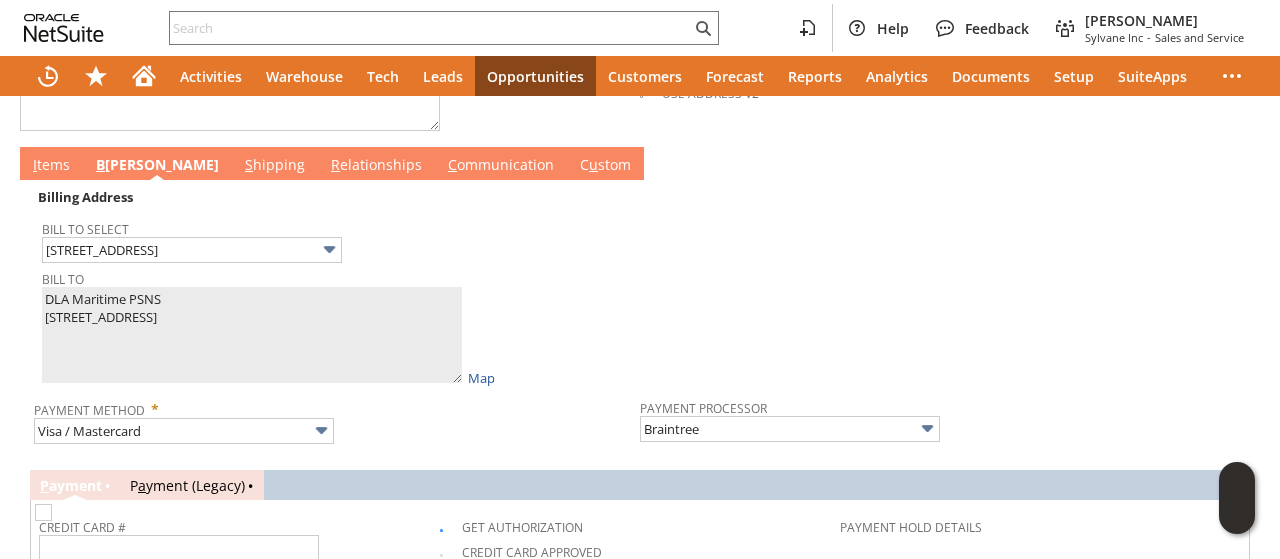 click on "I tems" at bounding box center (51, 166) 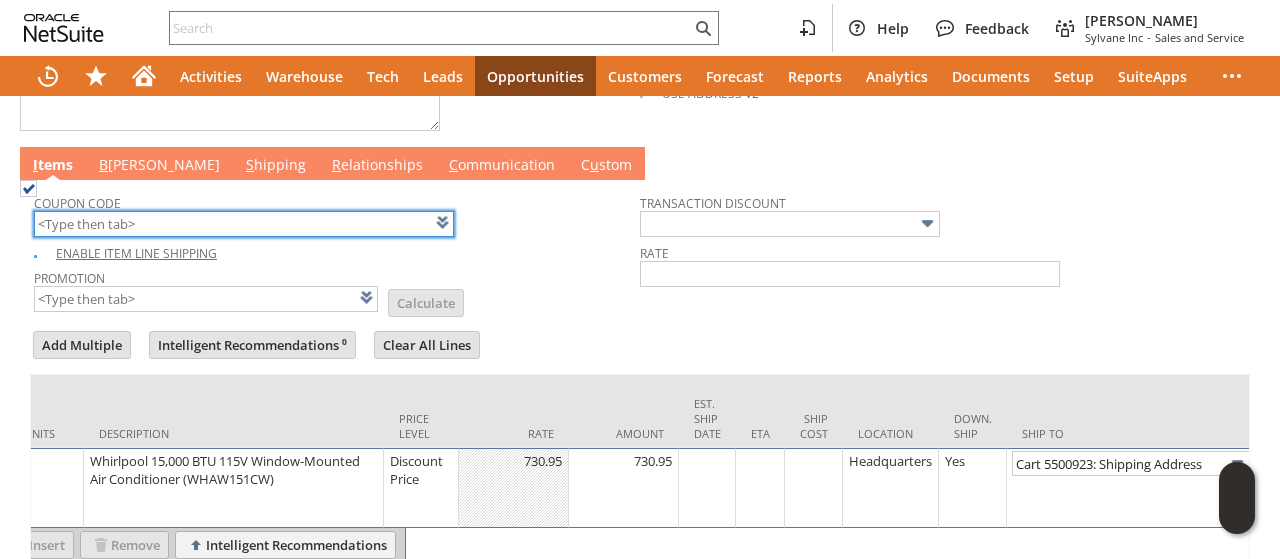 scroll, scrollTop: 0, scrollLeft: 347, axis: horizontal 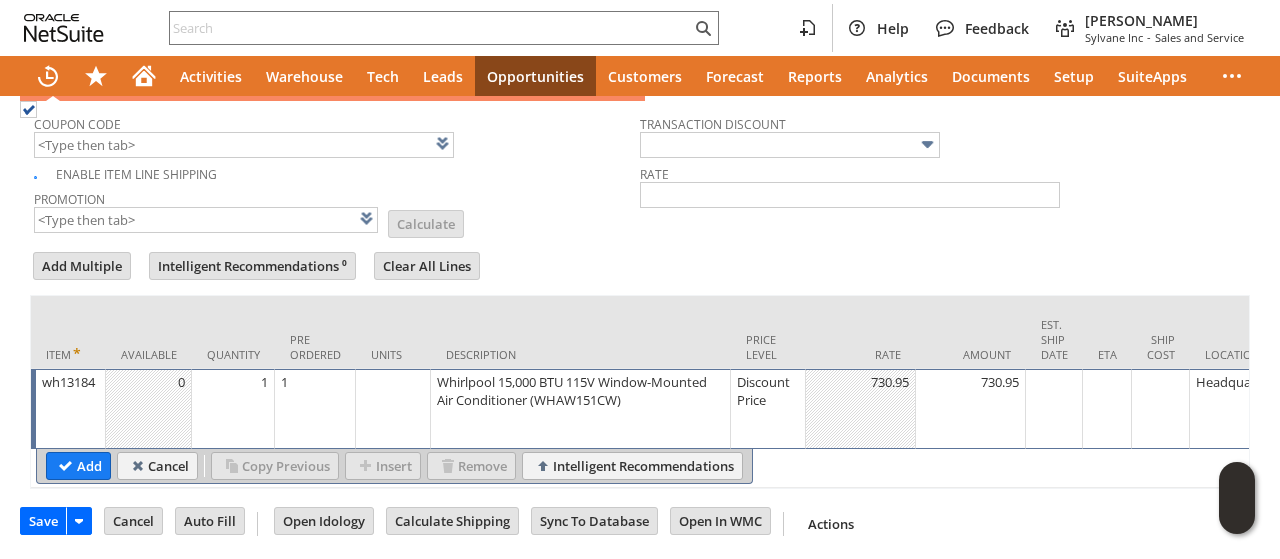 click on "Add" at bounding box center [78, 466] 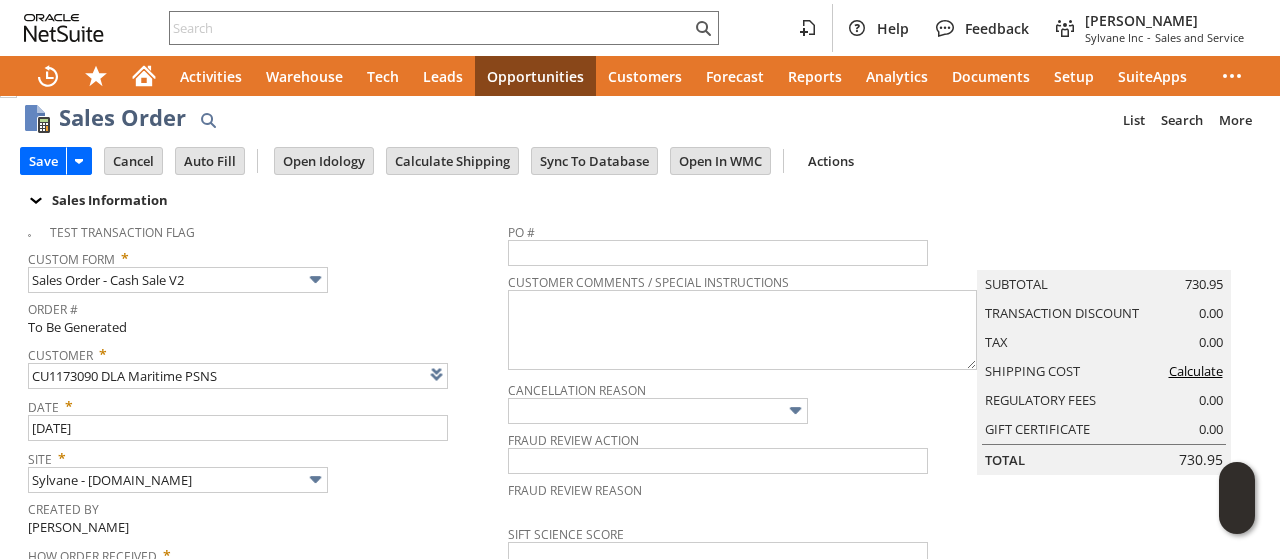 scroll, scrollTop: 0, scrollLeft: 0, axis: both 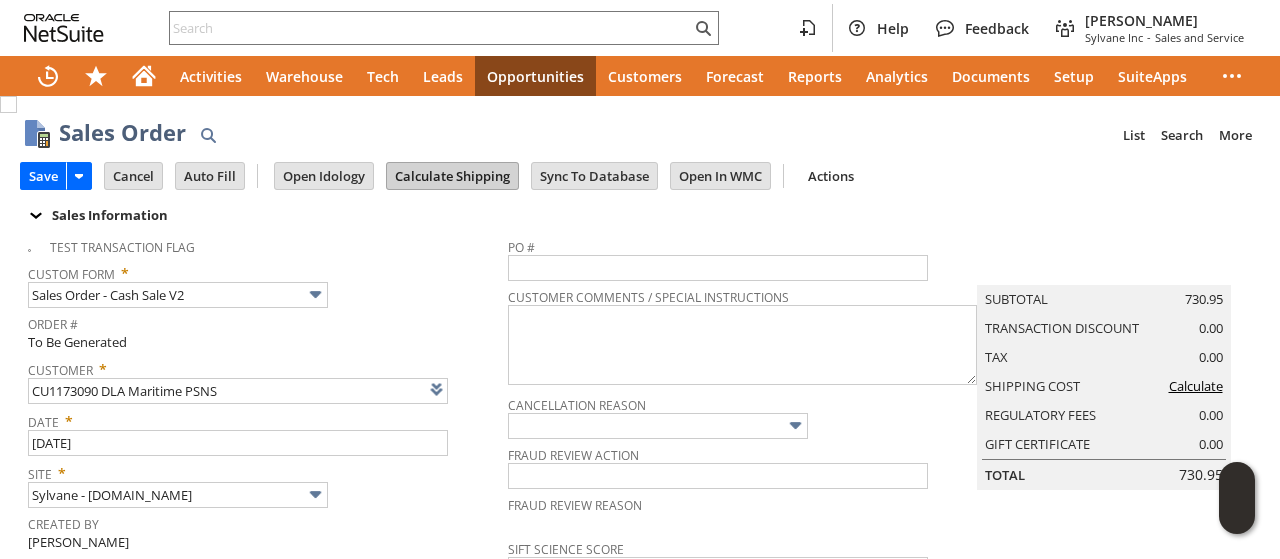 click on "Calculate Shipping" at bounding box center (452, 176) 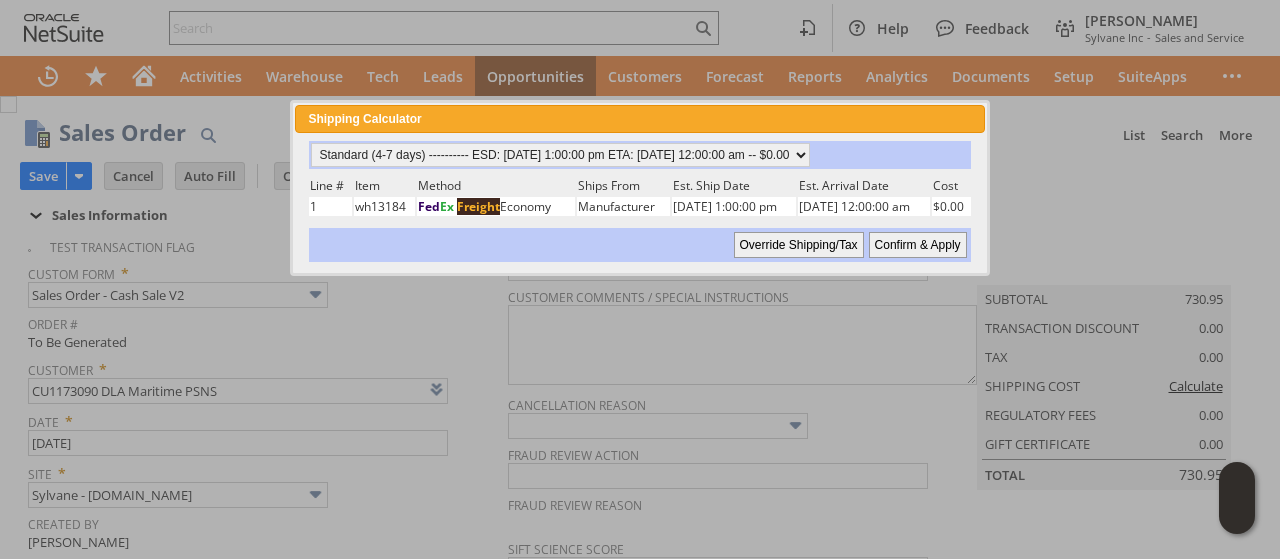 click on "Confirm & Apply" at bounding box center (918, 245) 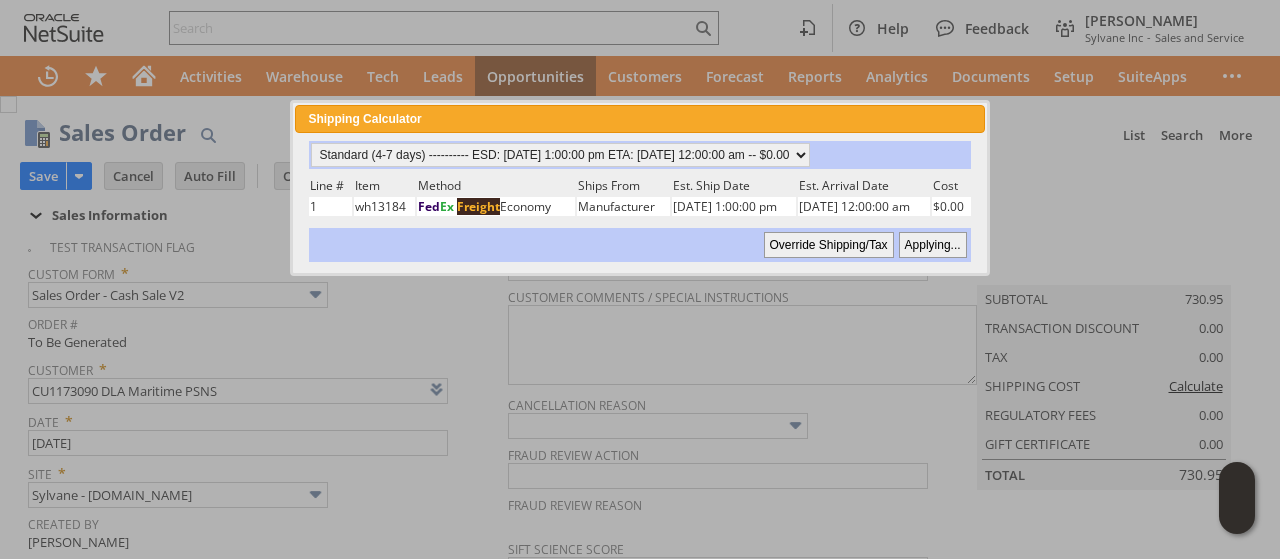 type on "Government" 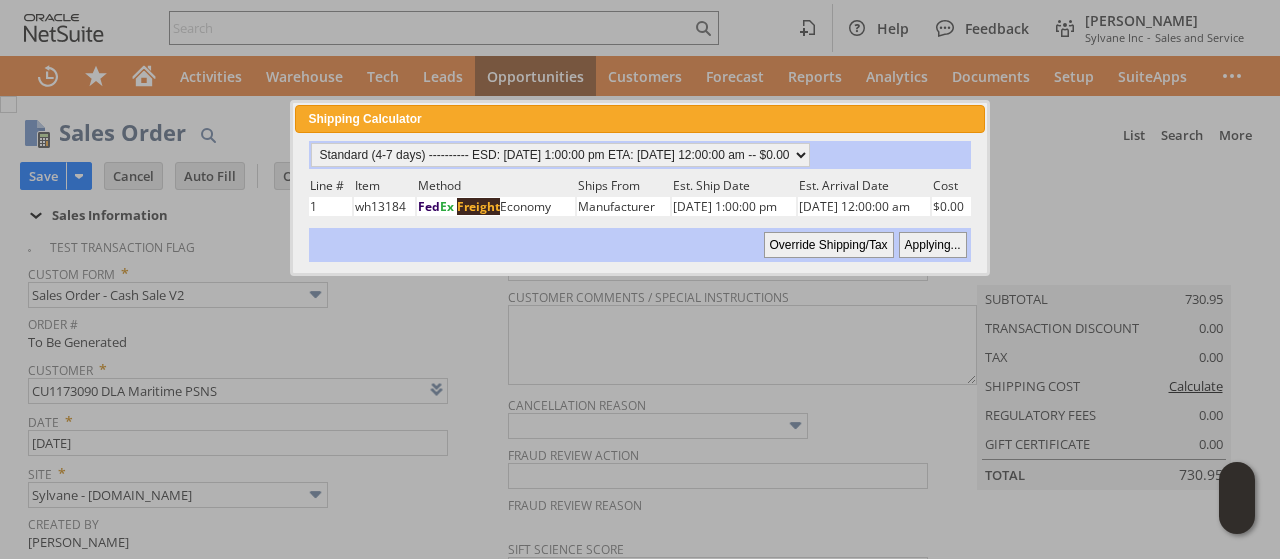 type on "Add" 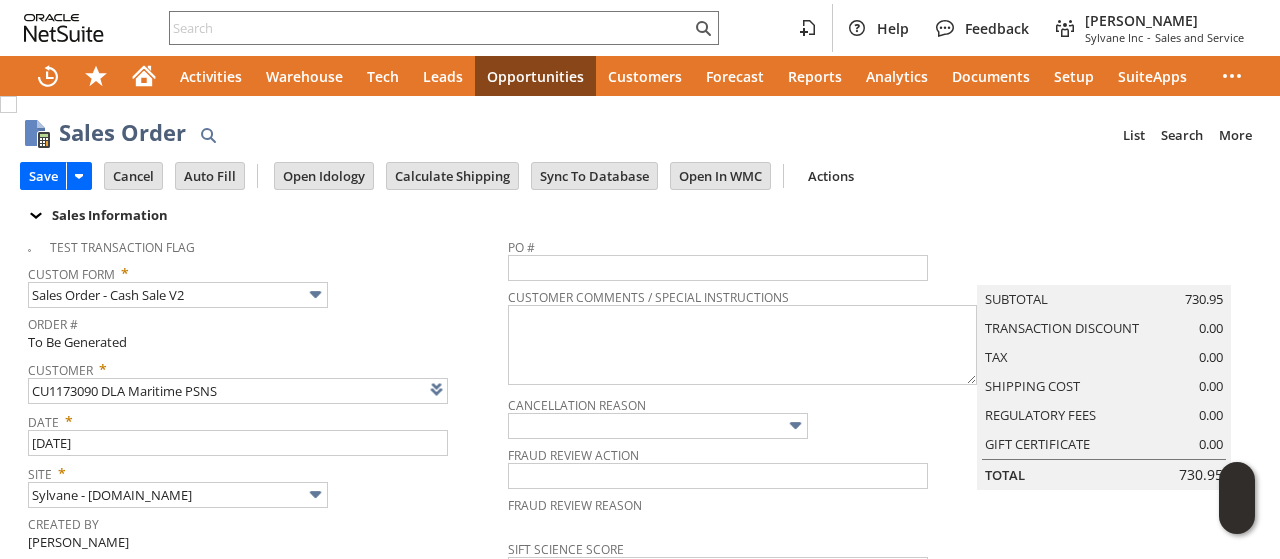 scroll, scrollTop: 1114, scrollLeft: 0, axis: vertical 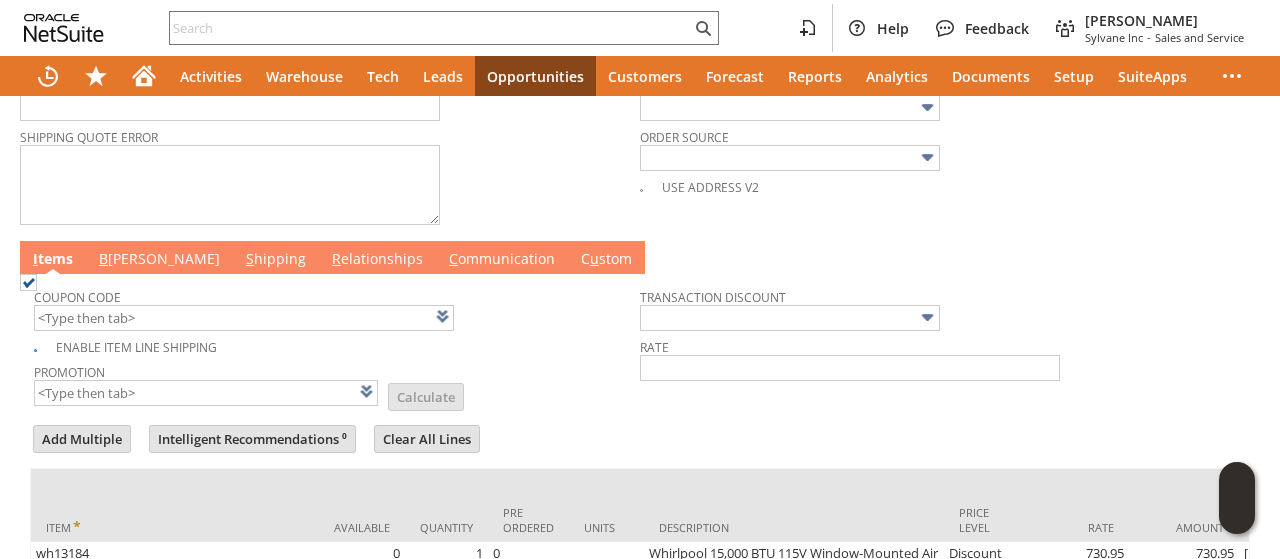 click on "B [PERSON_NAME]" at bounding box center (159, 260) 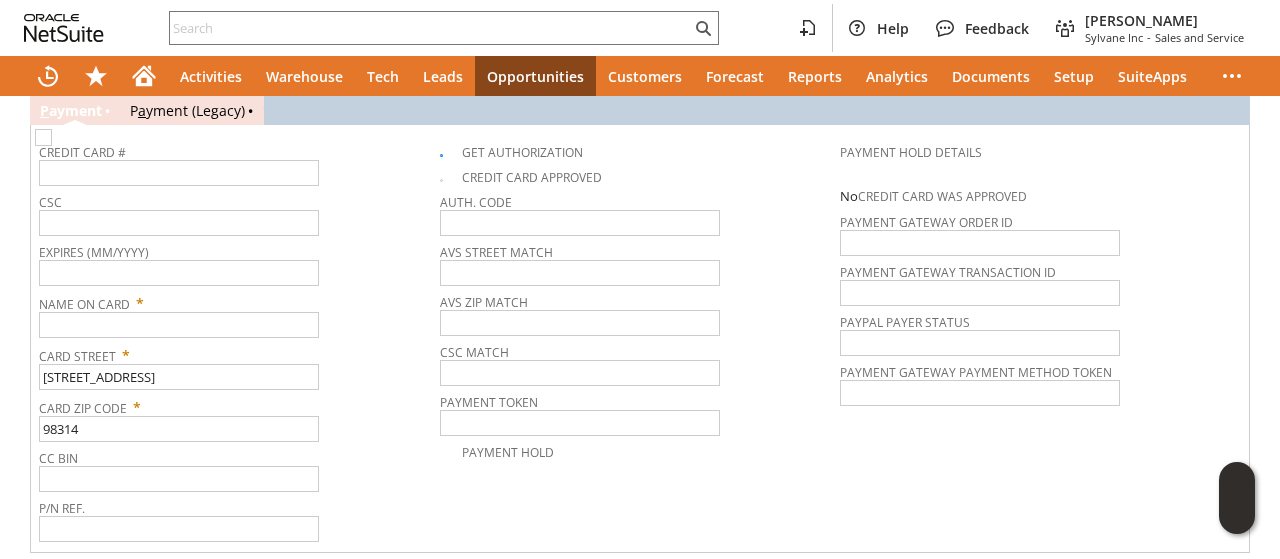 scroll, scrollTop: 1428, scrollLeft: 0, axis: vertical 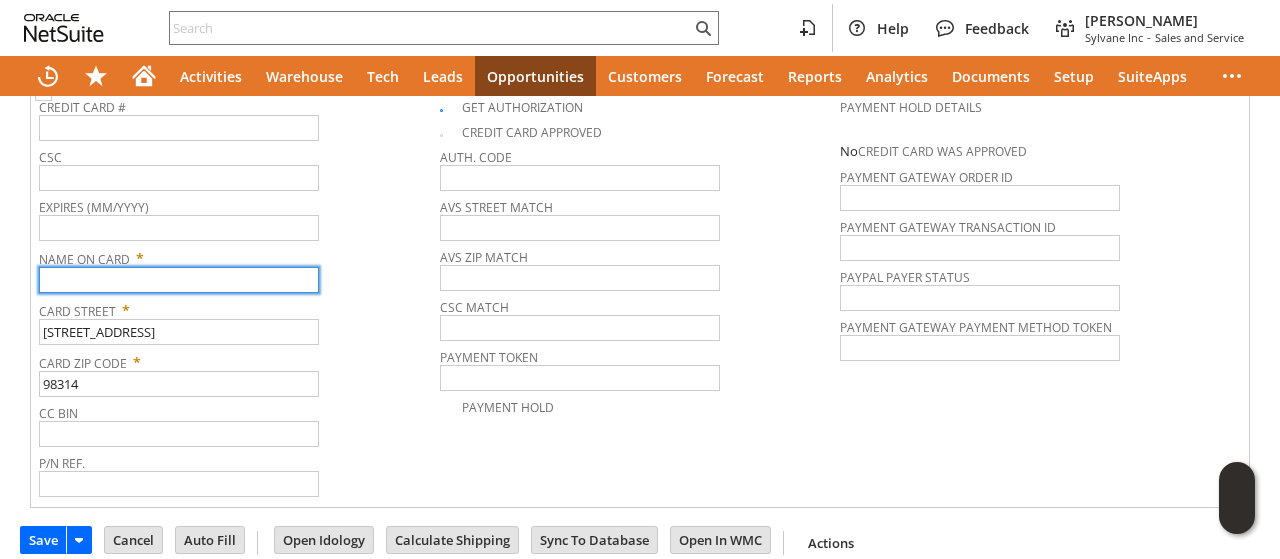 paste on "DLA Maritime PSNS" 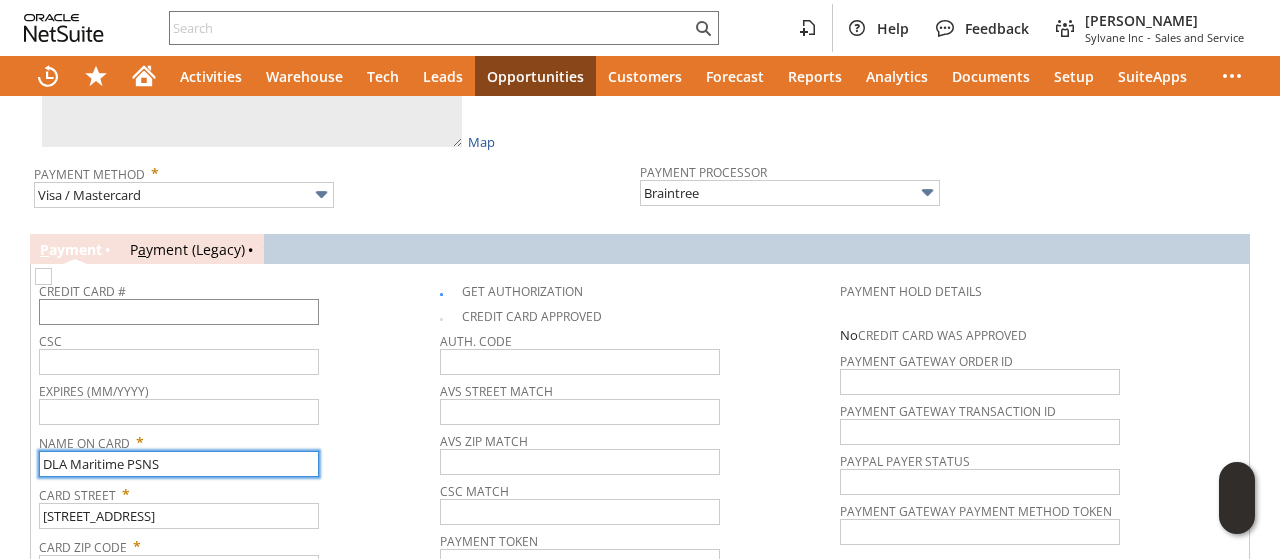 scroll, scrollTop: 1228, scrollLeft: 0, axis: vertical 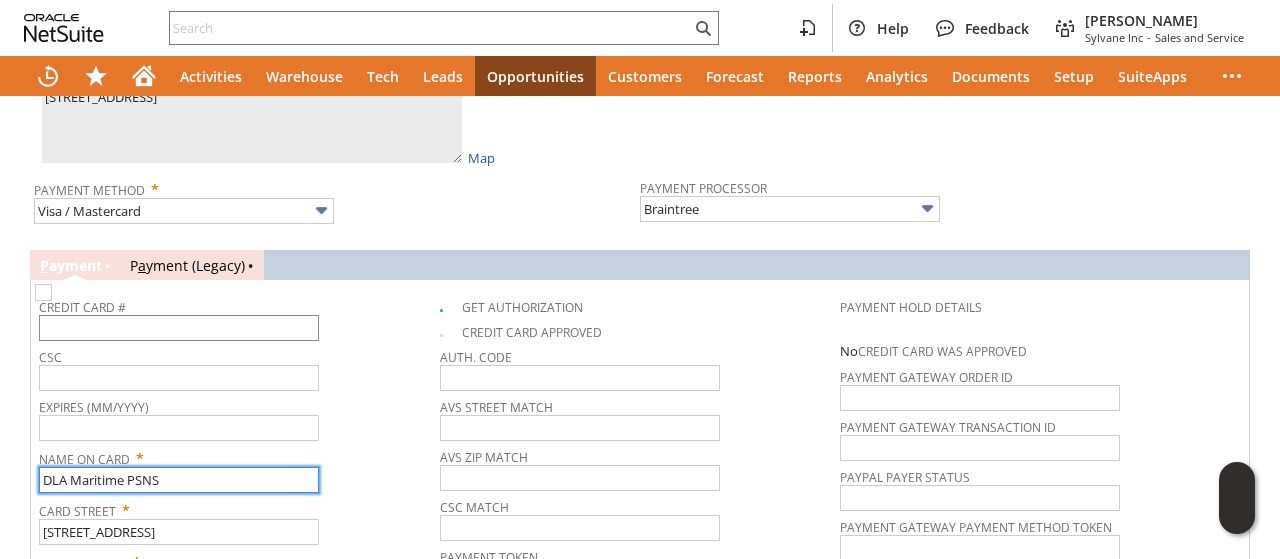type on "DLA Maritime PSNS" 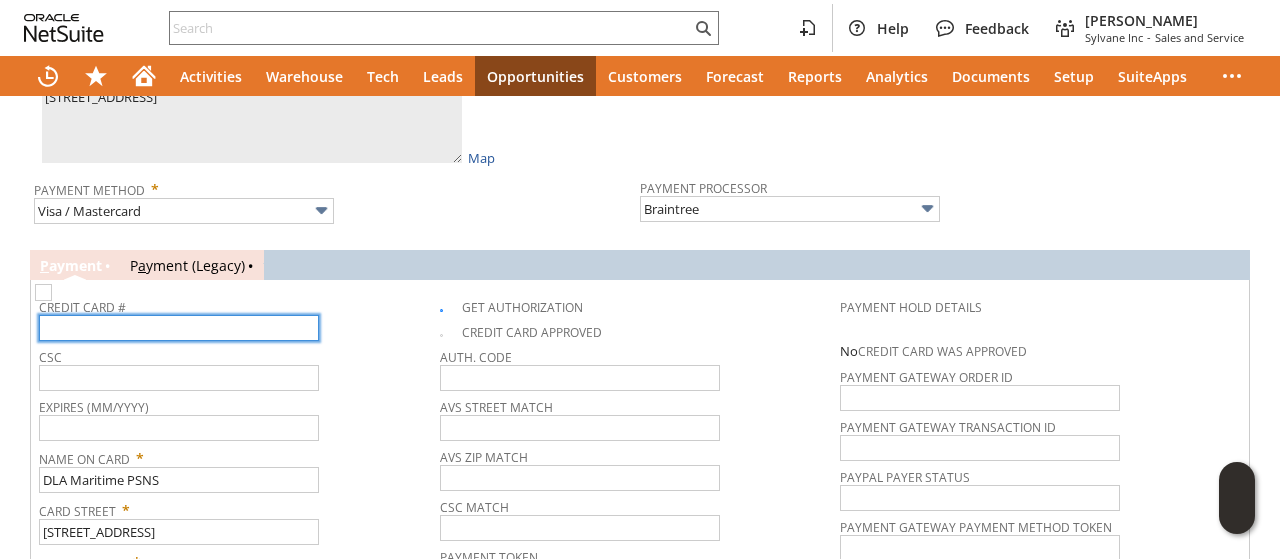 click at bounding box center [179, 328] 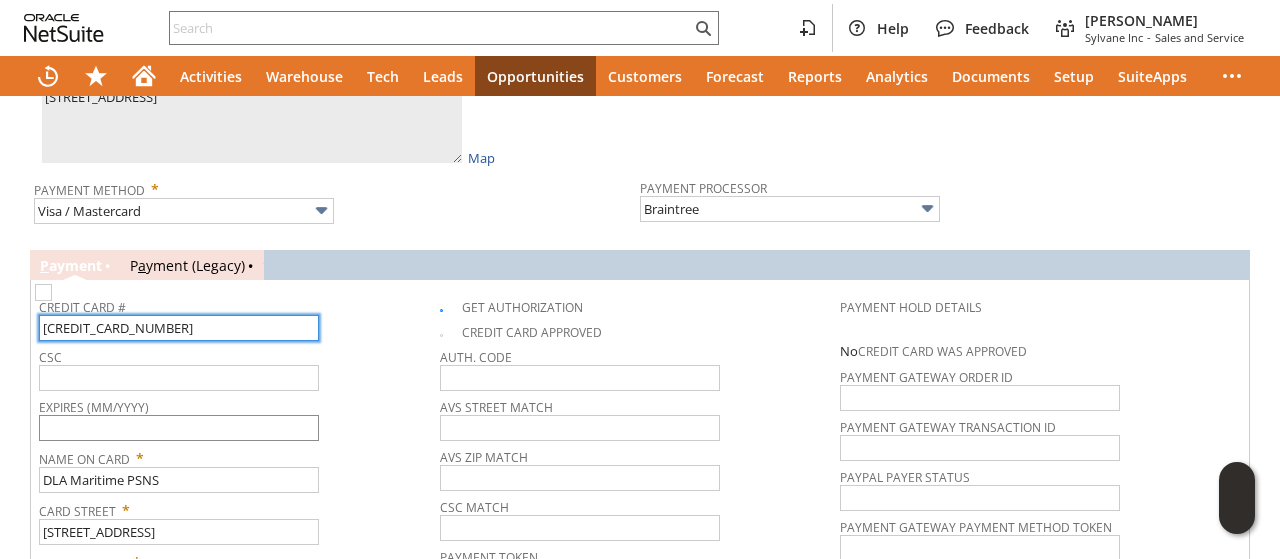 type on "[CREDIT_CARD_NUMBER]" 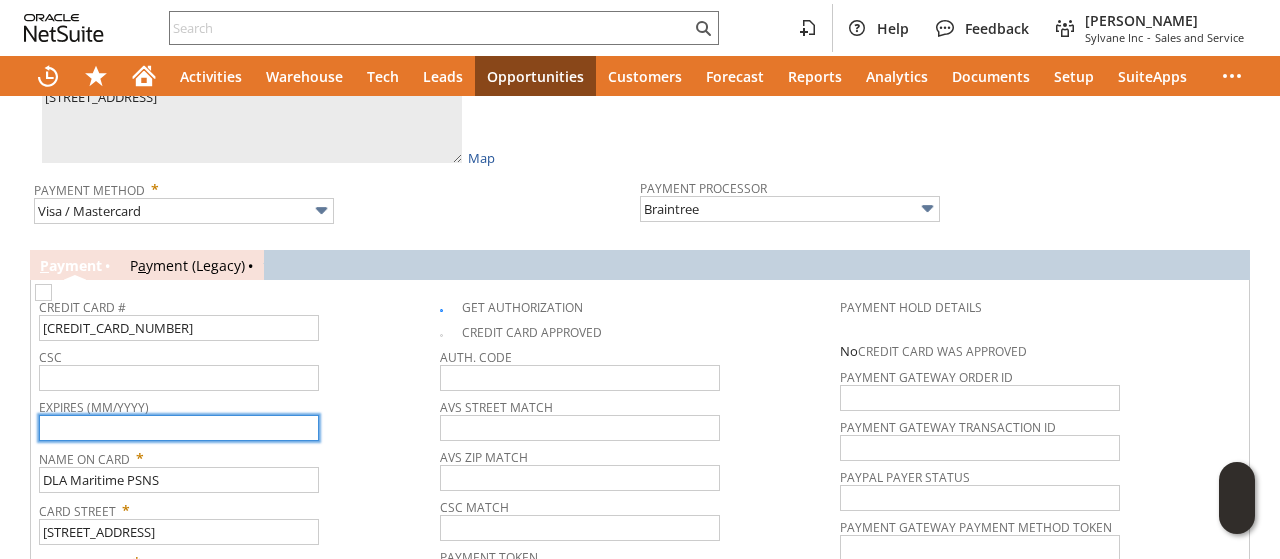click at bounding box center (179, 428) 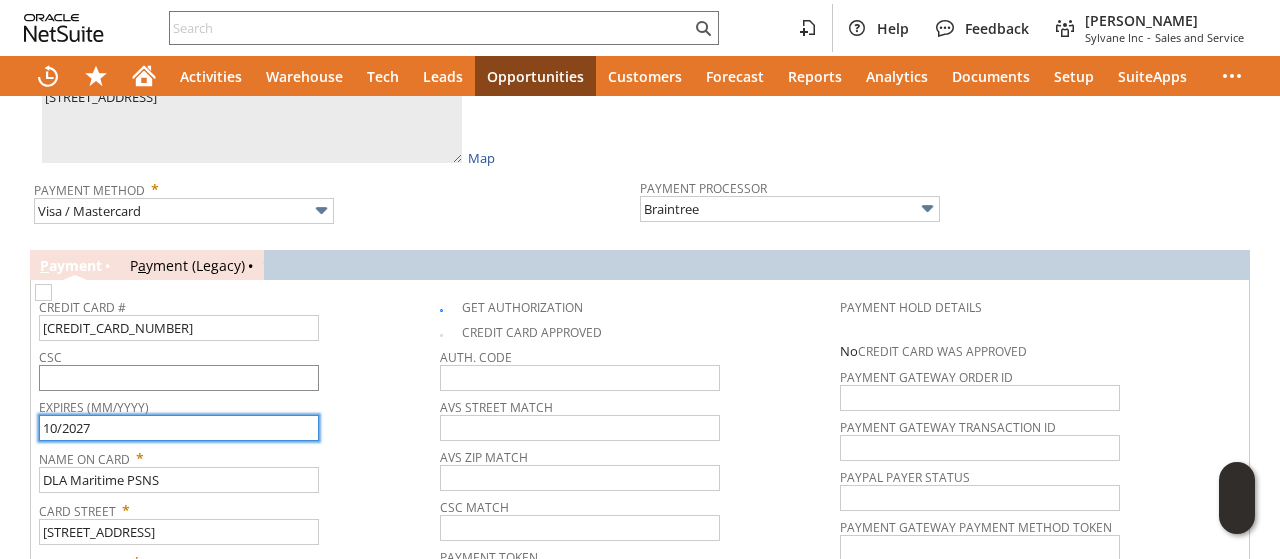 type on "10/2027" 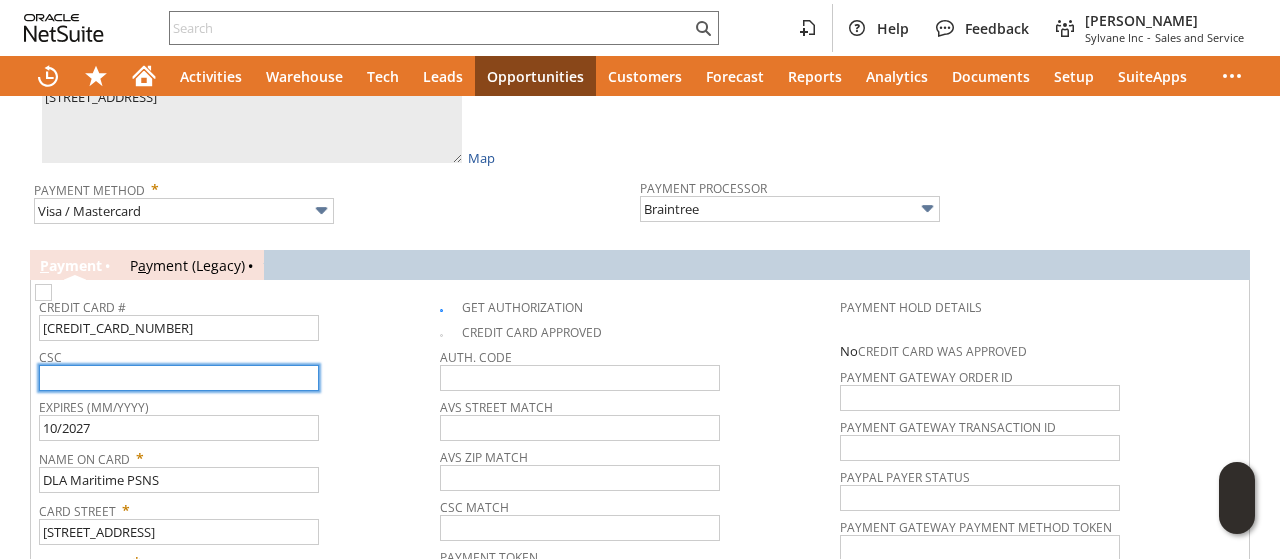 click at bounding box center [179, 378] 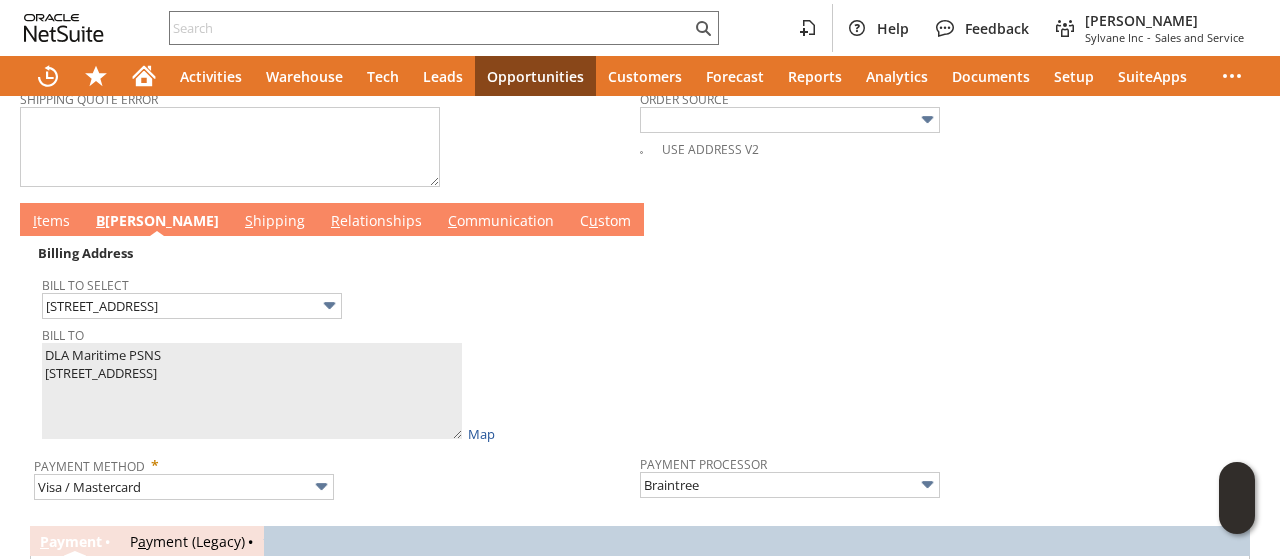 scroll, scrollTop: 828, scrollLeft: 0, axis: vertical 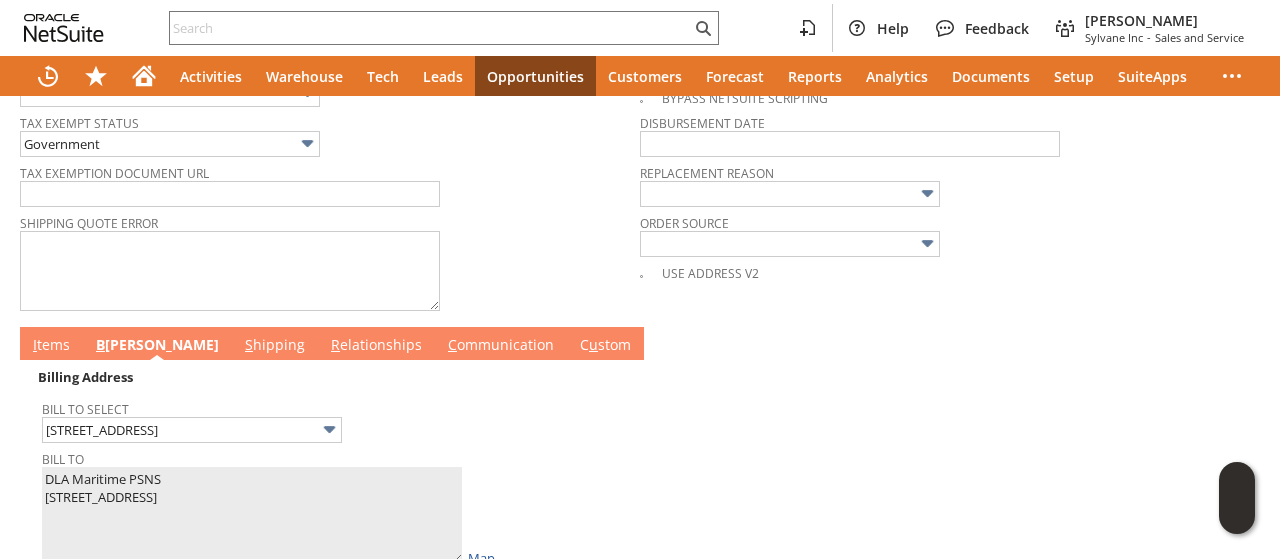 type on "295" 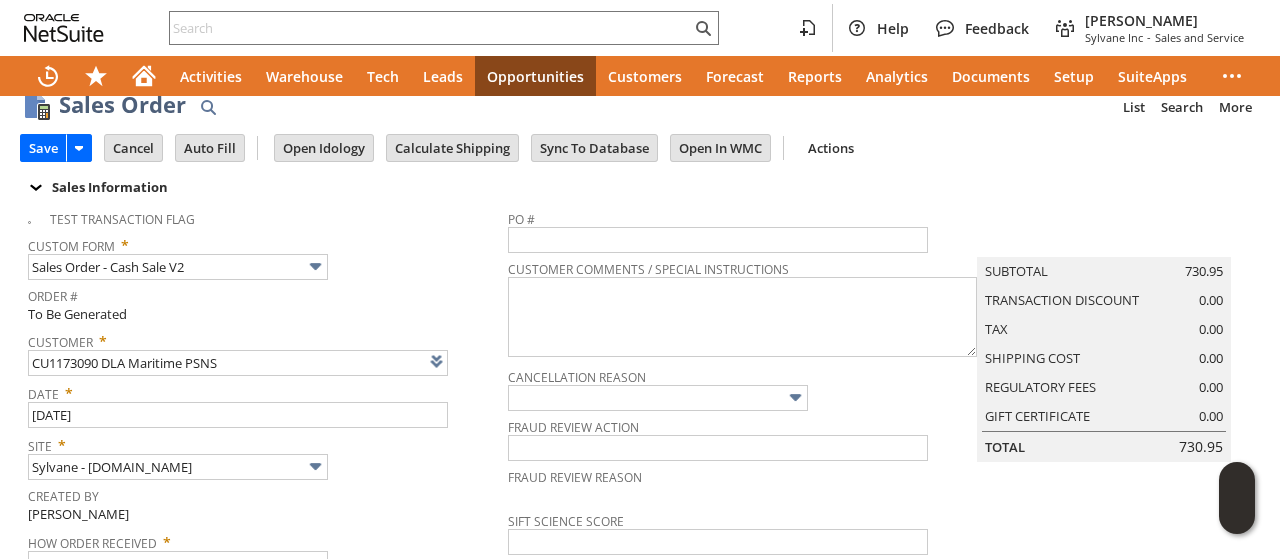 scroll, scrollTop: 0, scrollLeft: 0, axis: both 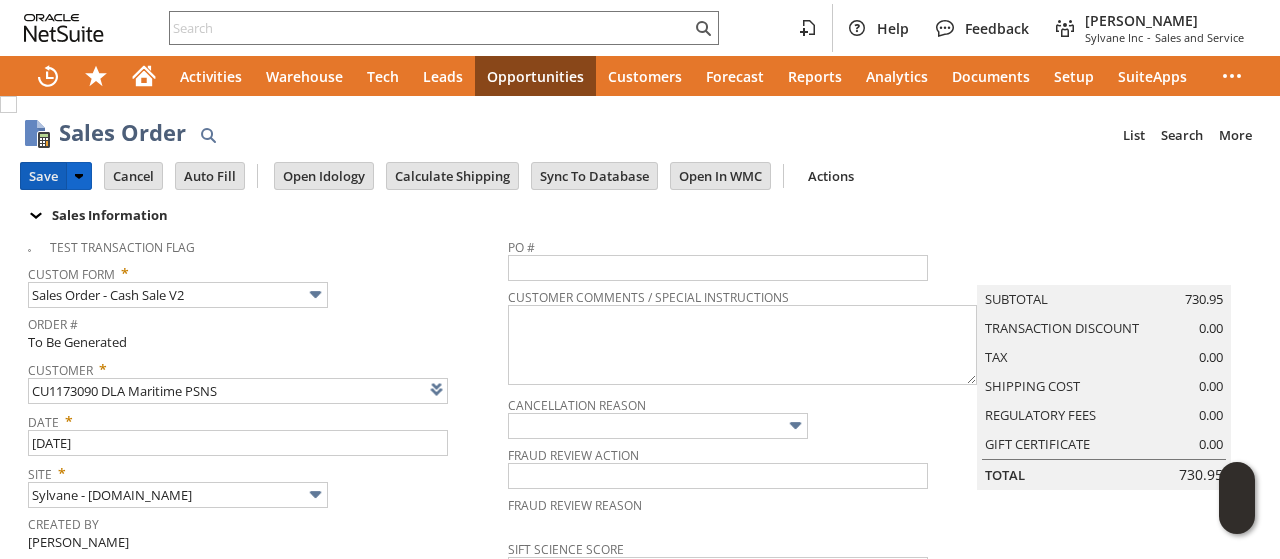 click on "Save" at bounding box center (43, 176) 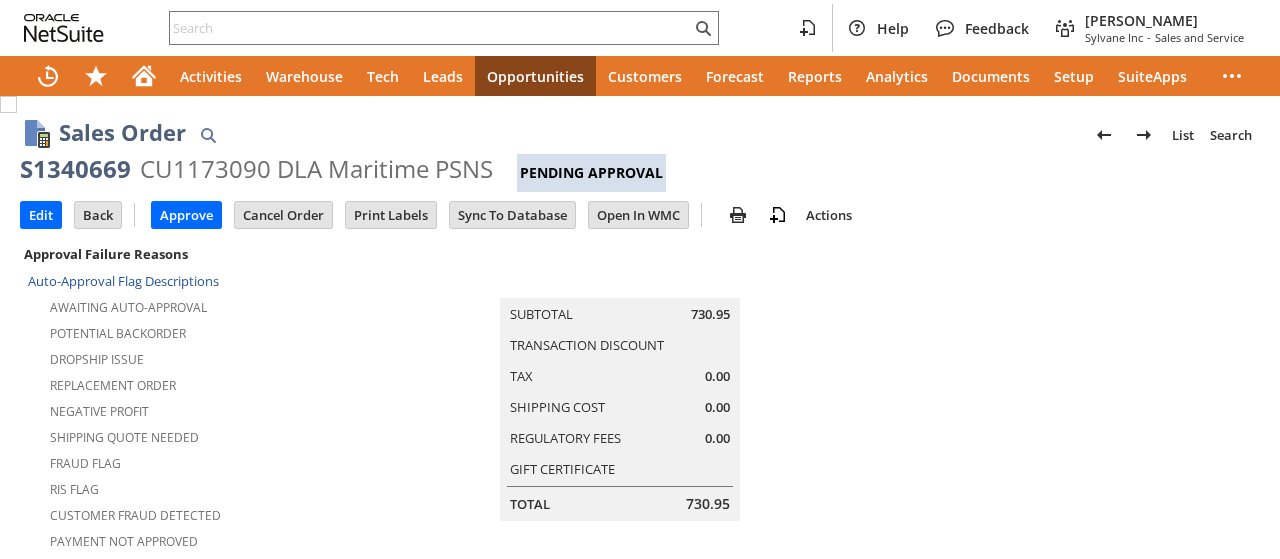 scroll, scrollTop: 0, scrollLeft: 0, axis: both 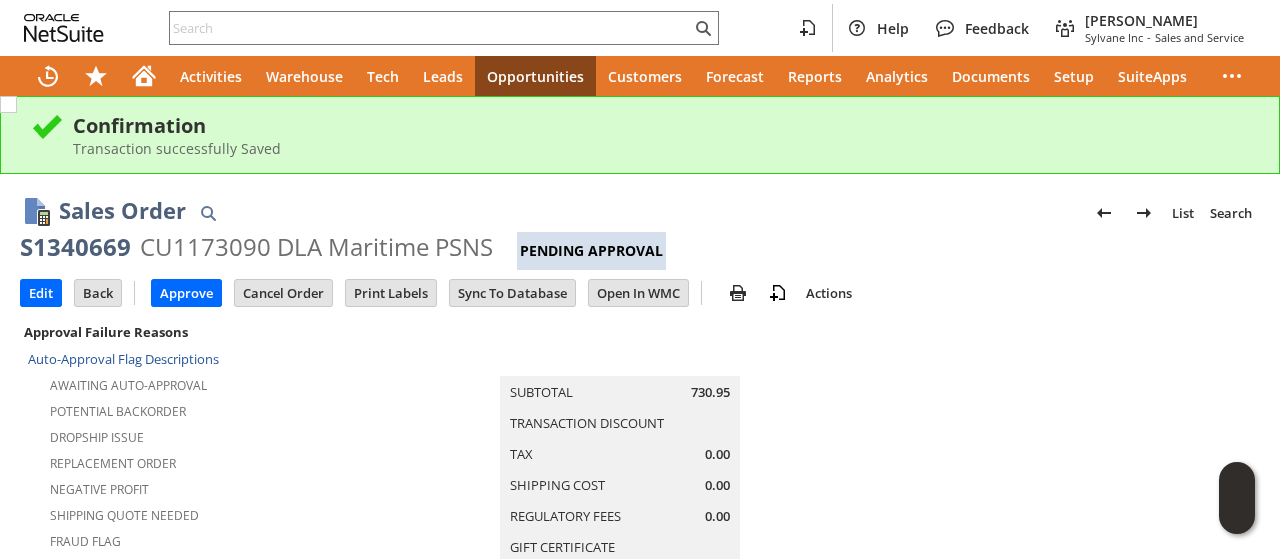 click on "S1340669" at bounding box center [75, 247] 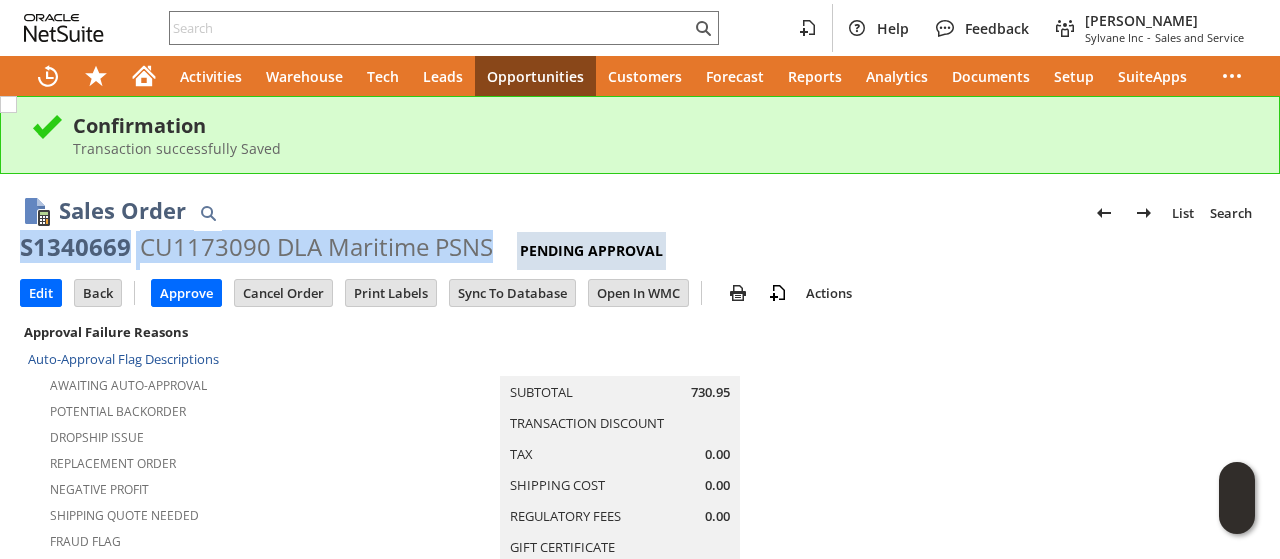drag, startPoint x: 102, startPoint y: 245, endPoint x: 460, endPoint y: 244, distance: 358.0014 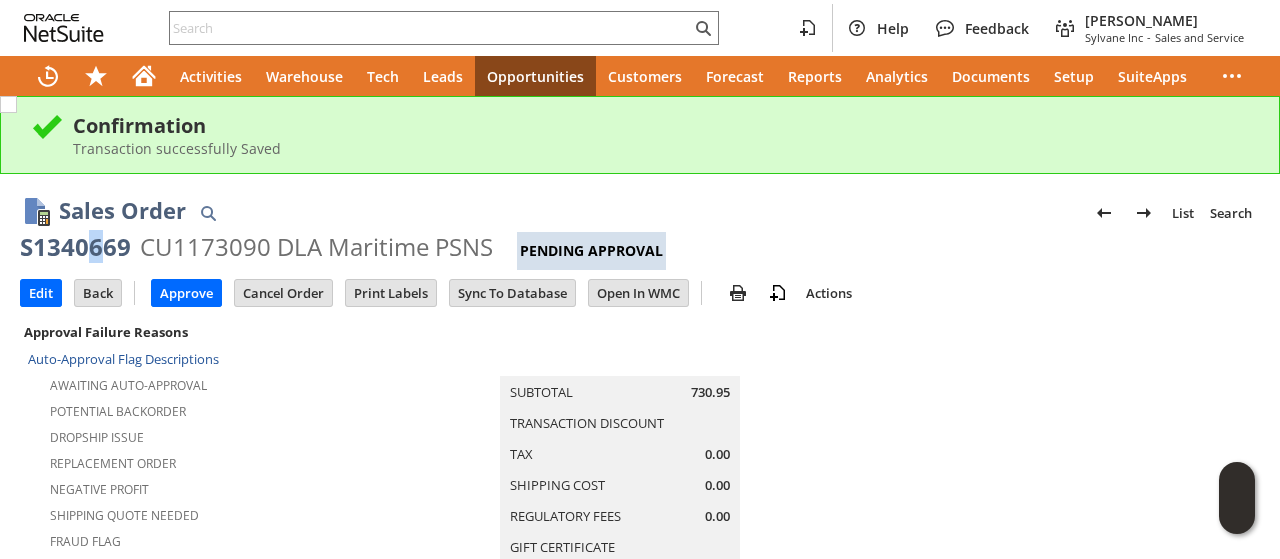 drag, startPoint x: 460, startPoint y: 244, endPoint x: 96, endPoint y: 242, distance: 364.0055 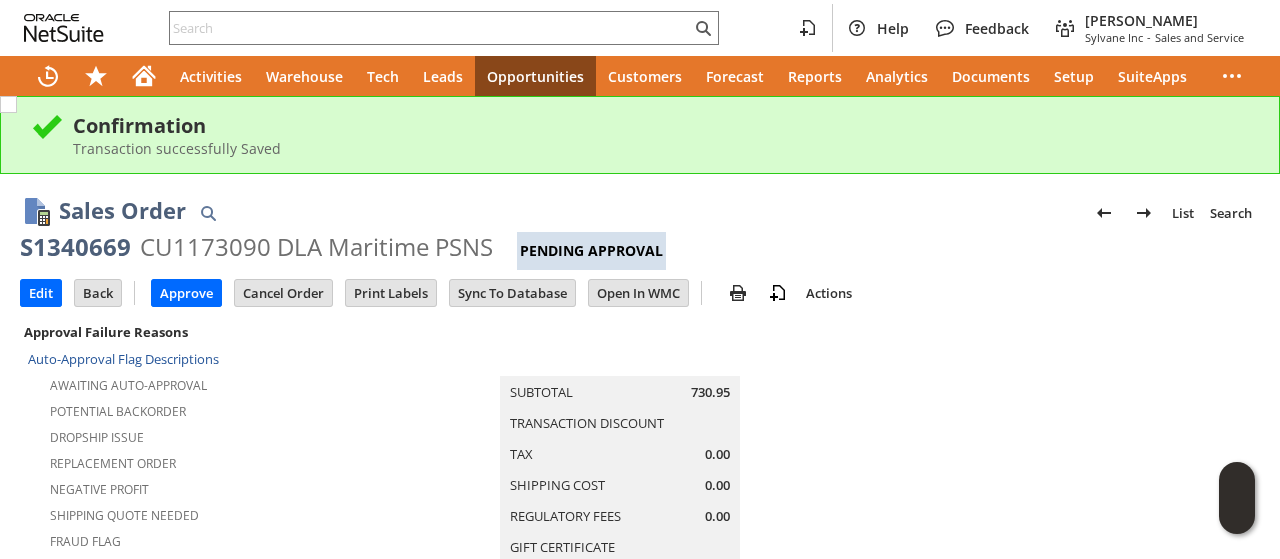 click on "S1340669" at bounding box center (75, 247) 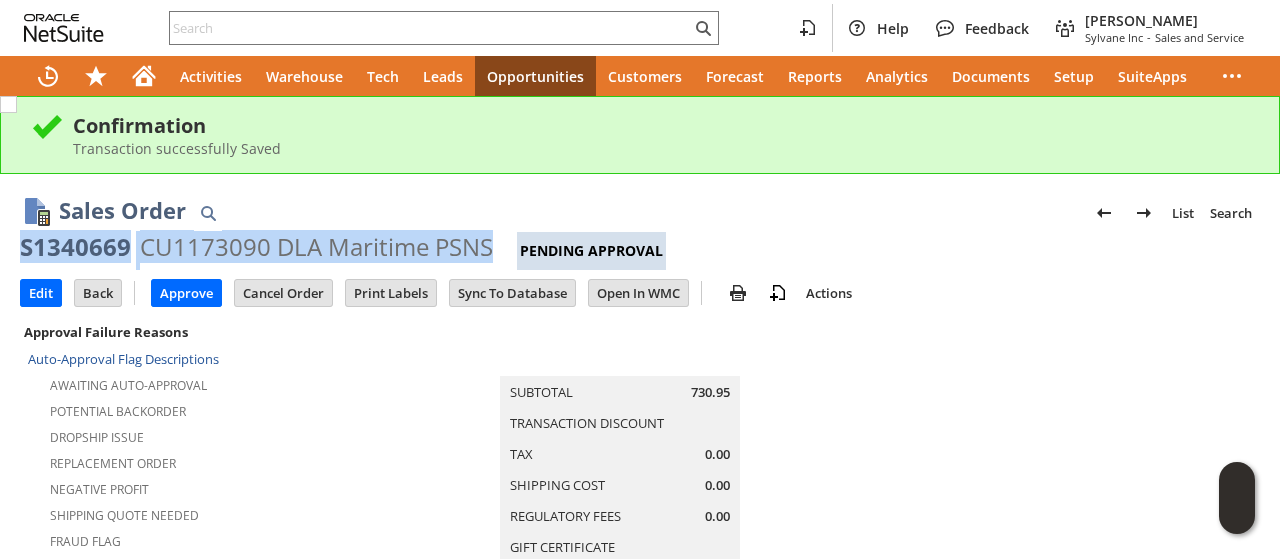 drag, startPoint x: 57, startPoint y: 254, endPoint x: 440, endPoint y: 243, distance: 383.15793 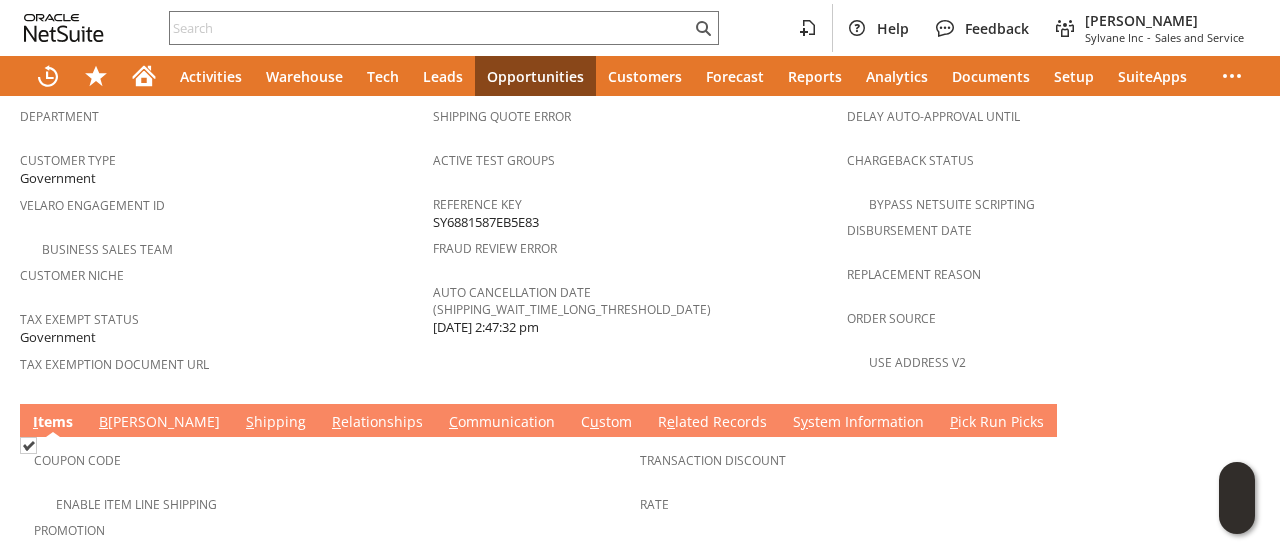 scroll, scrollTop: 1544, scrollLeft: 0, axis: vertical 